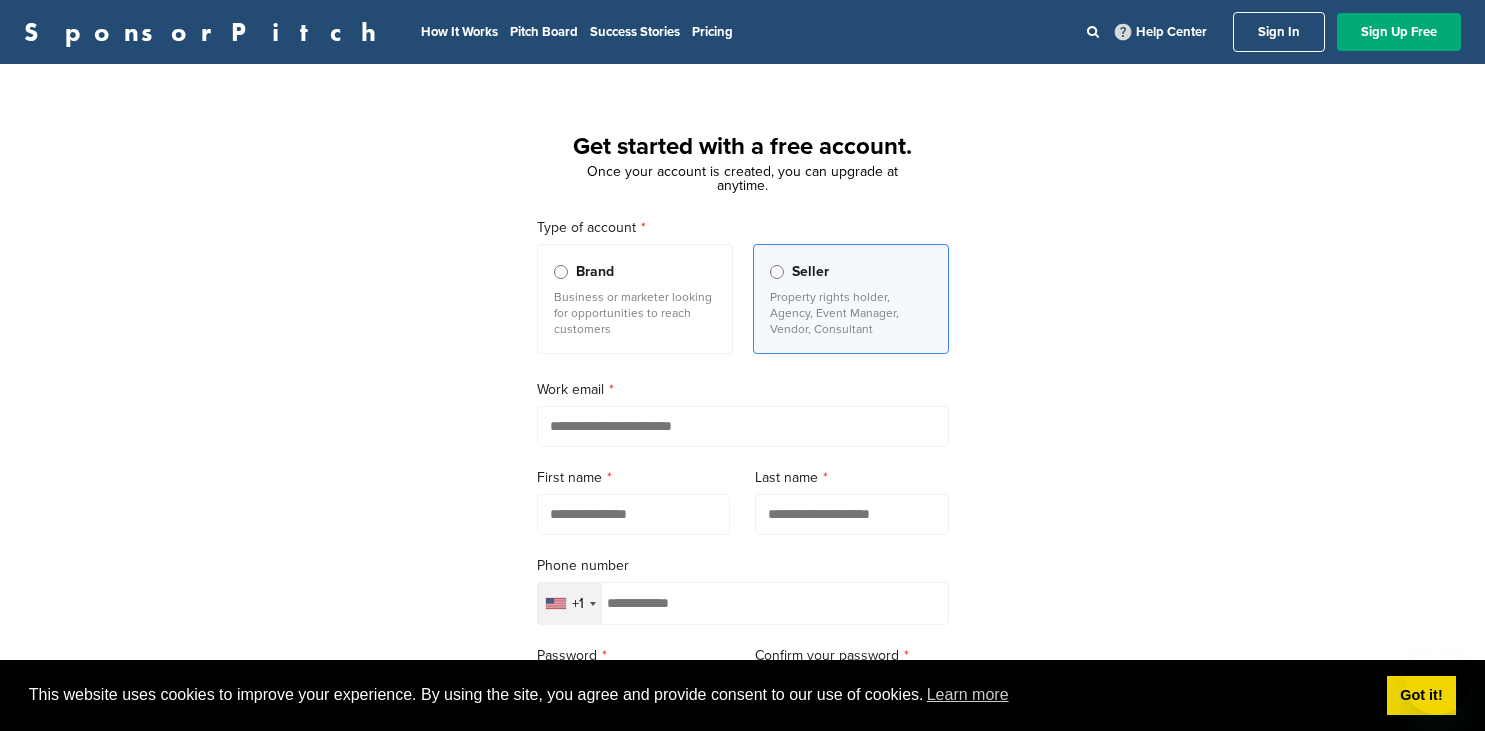 scroll, scrollTop: 0, scrollLeft: 0, axis: both 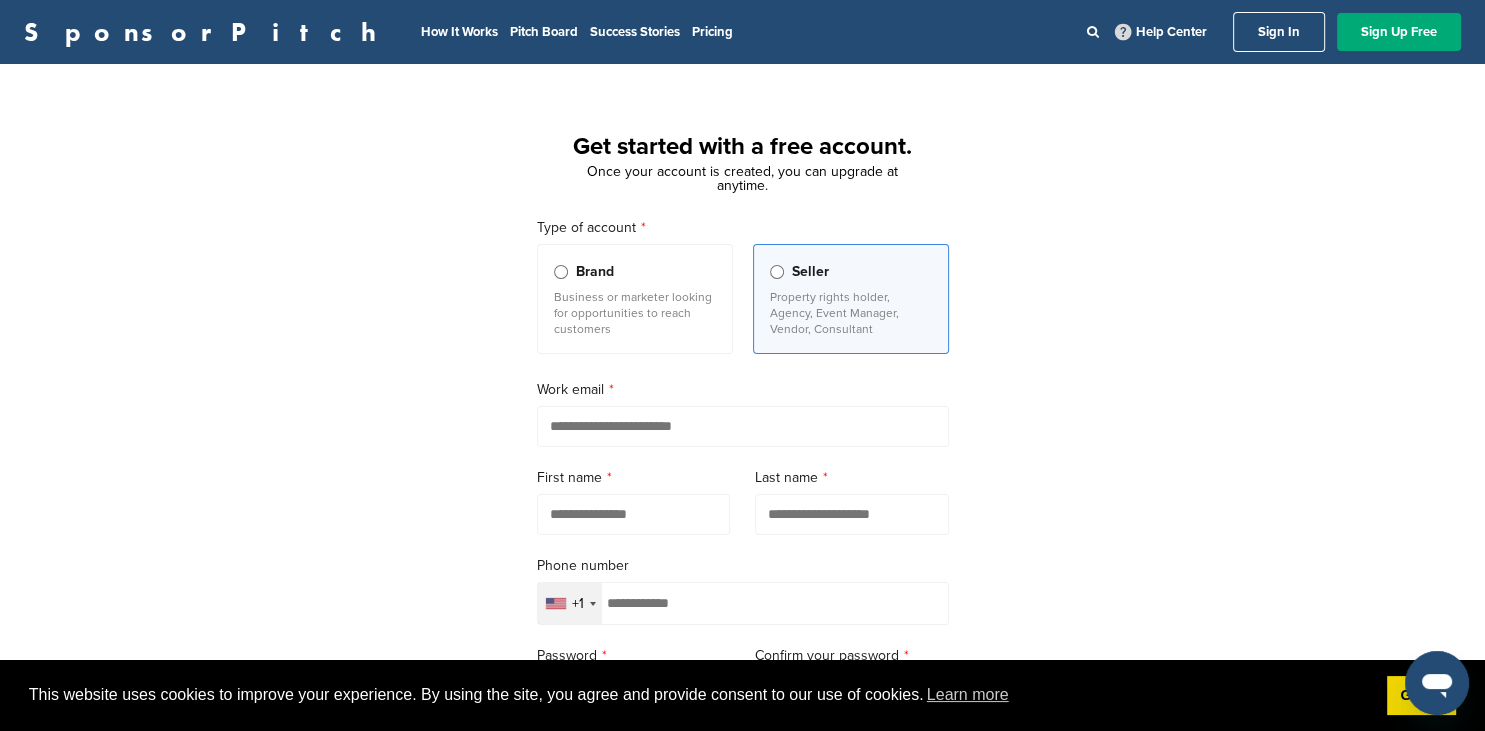 click at bounding box center [743, 426] 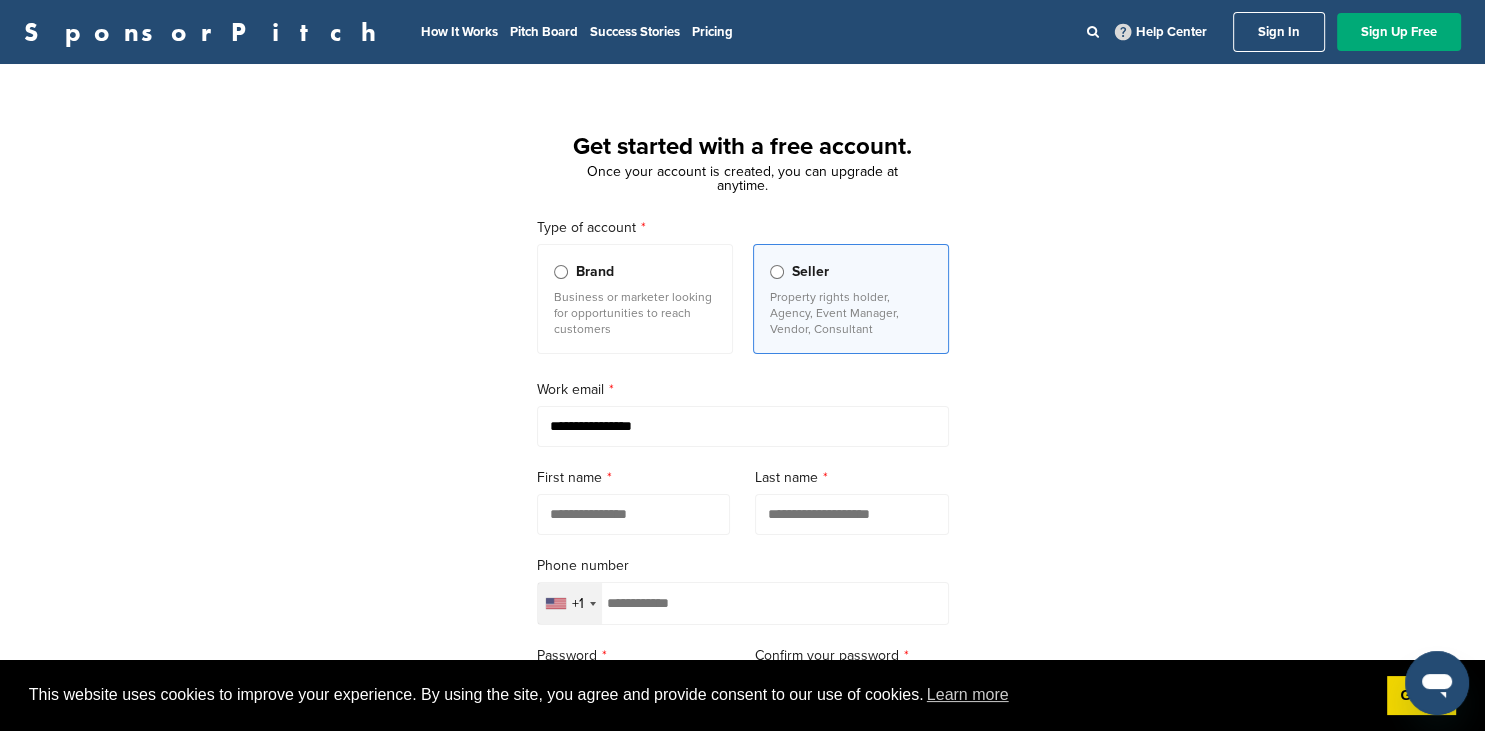 type on "**********" 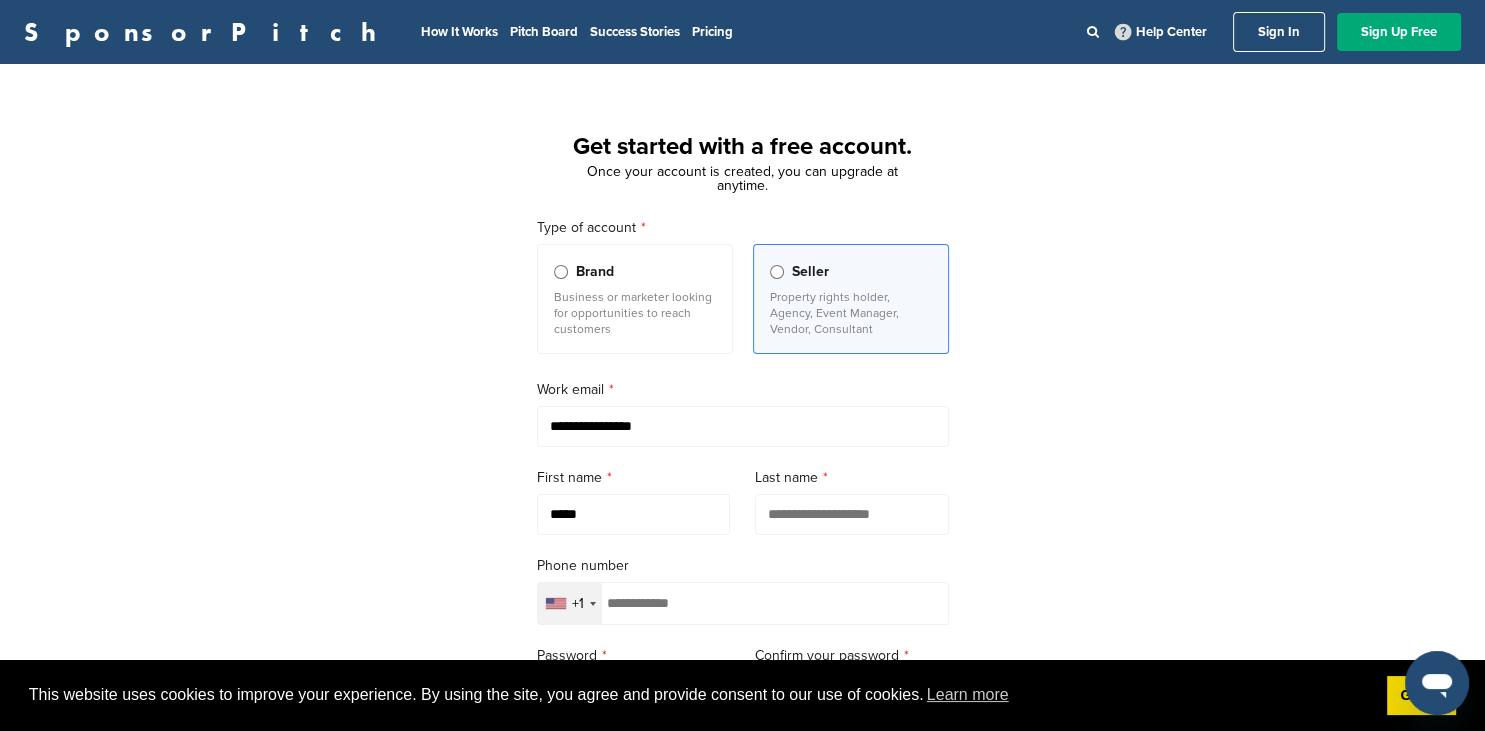 type on "*****" 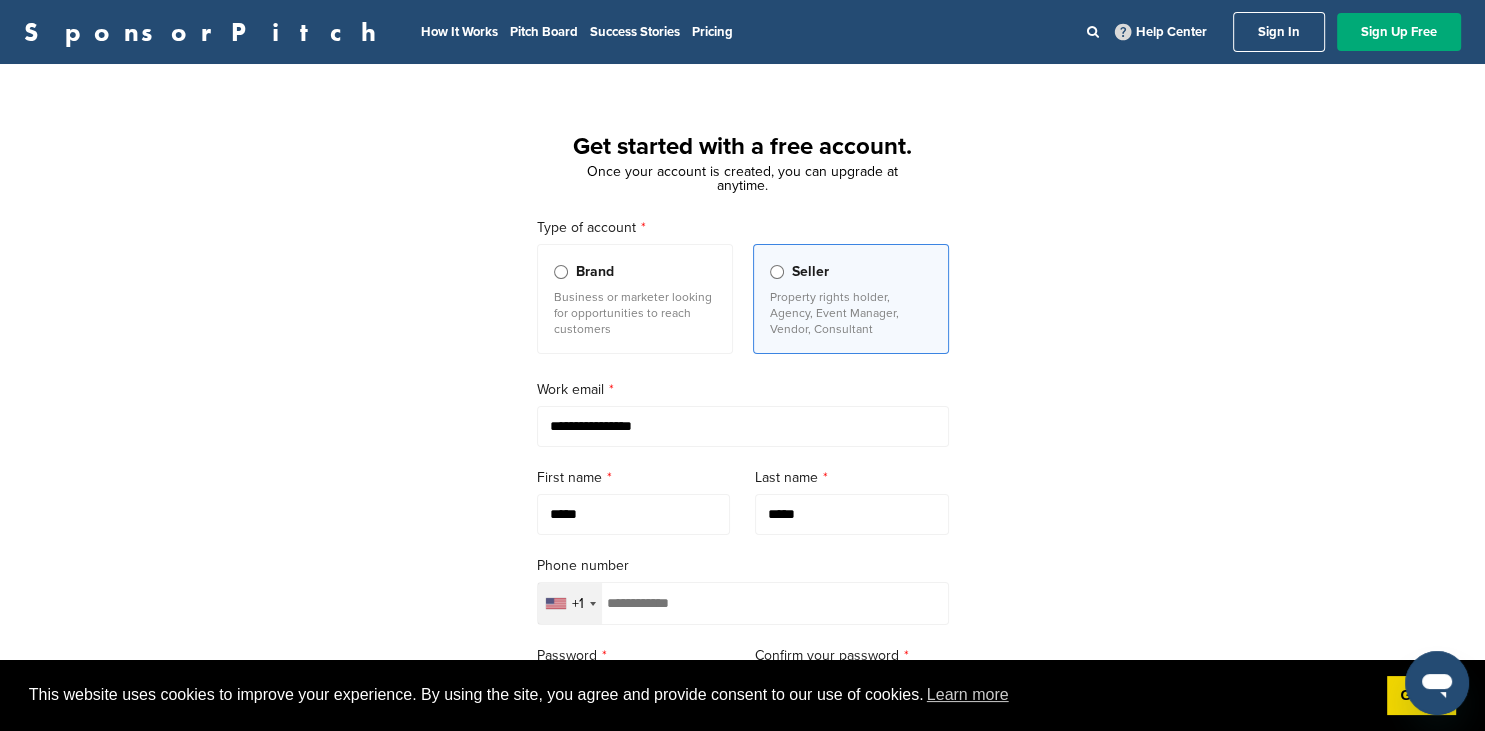 type on "*****" 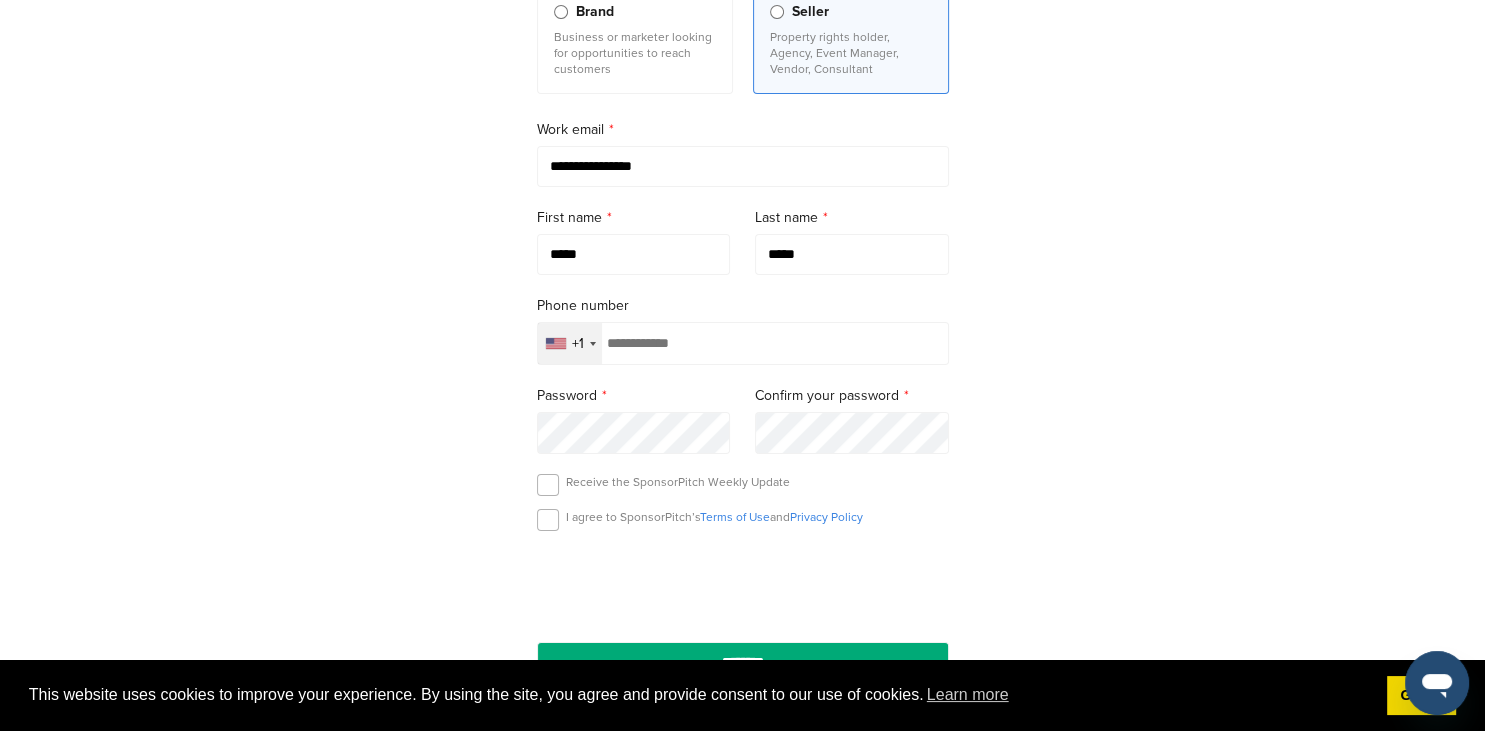 scroll, scrollTop: 260, scrollLeft: 0, axis: vertical 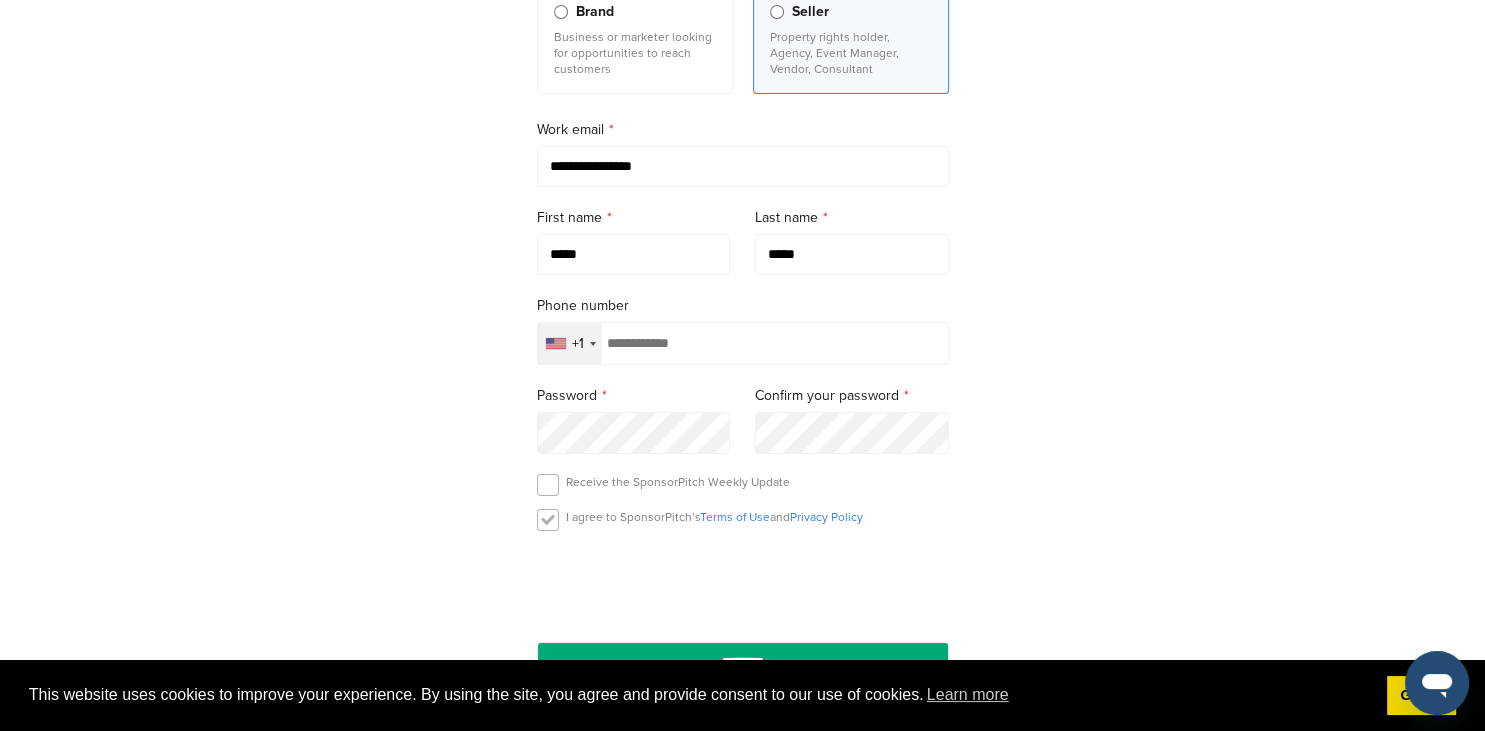 click at bounding box center (548, 520) 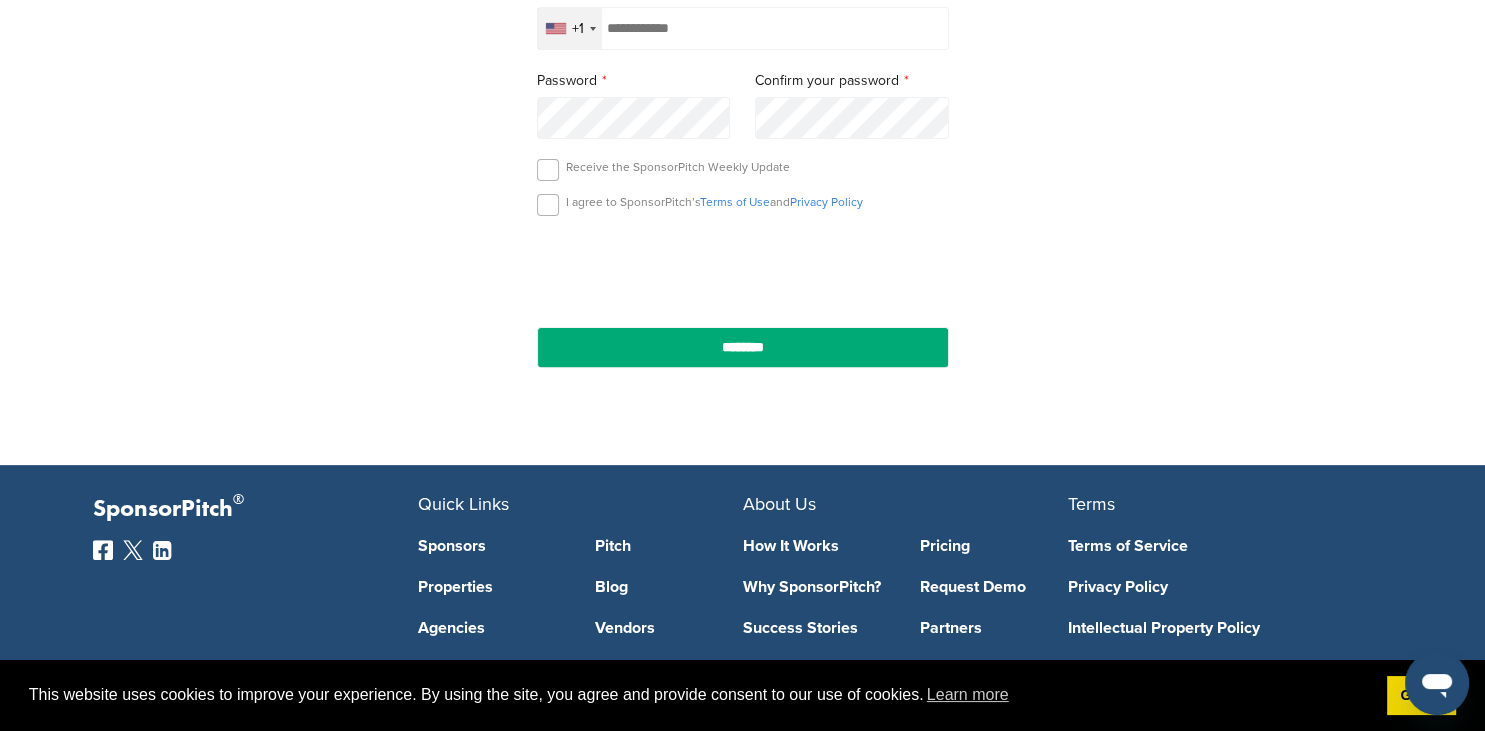 scroll, scrollTop: 582, scrollLeft: 0, axis: vertical 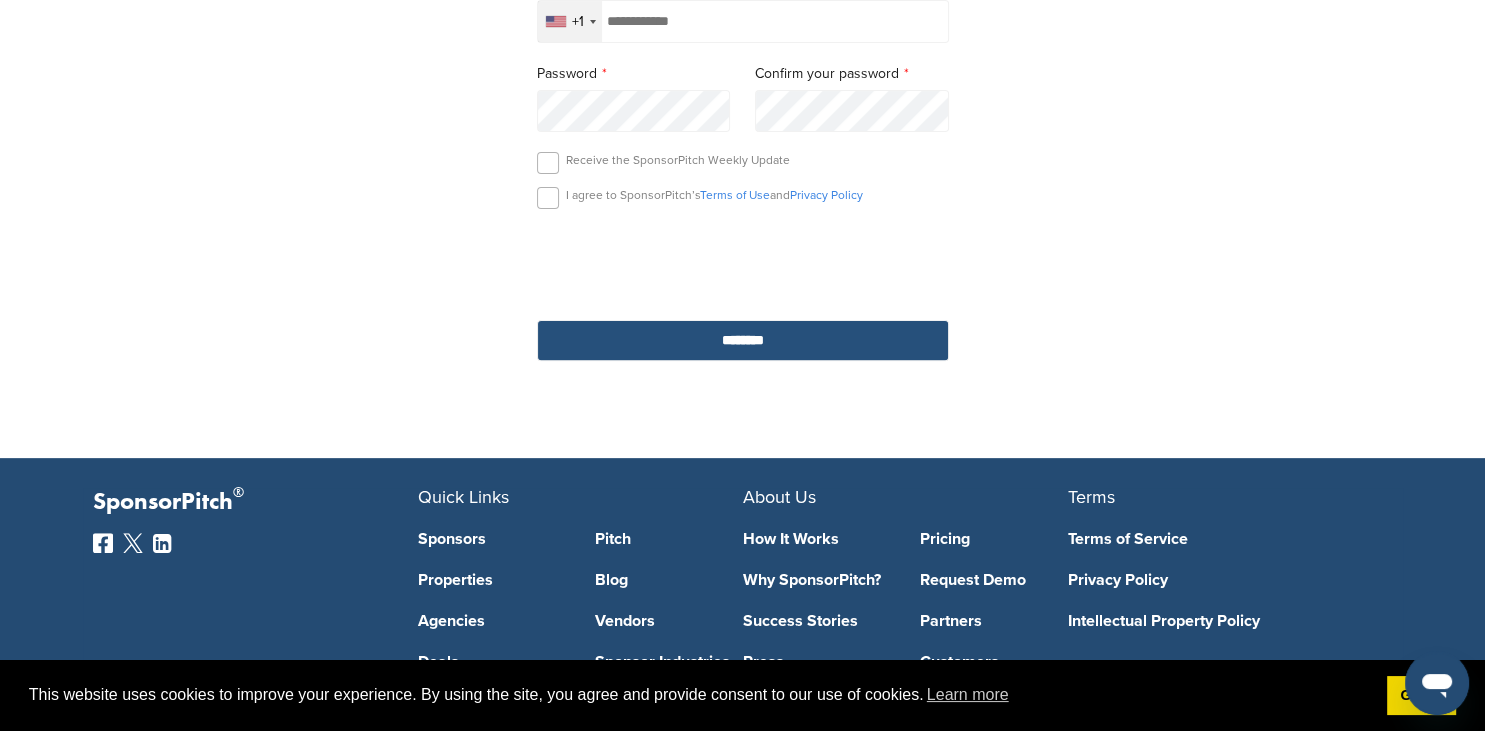 click on "********" at bounding box center [743, 340] 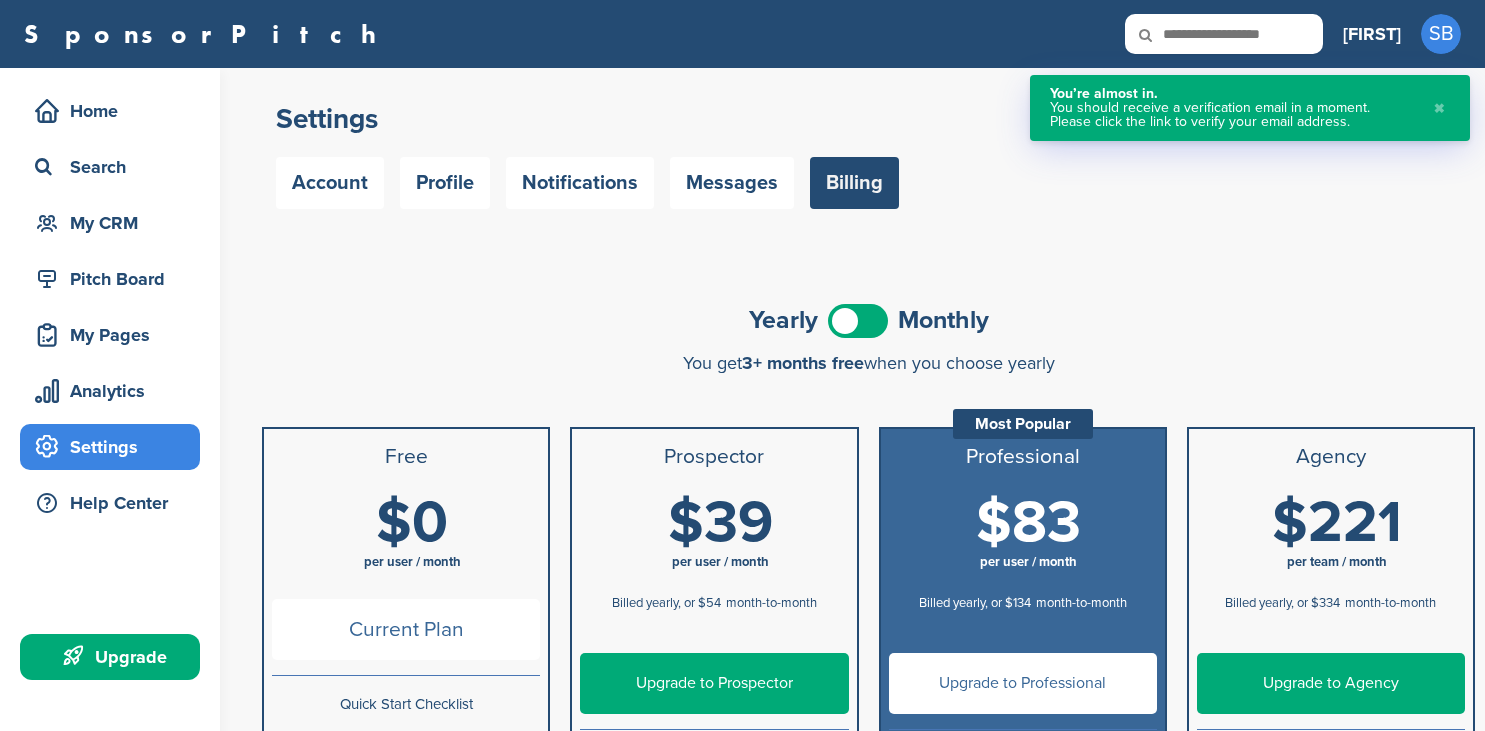scroll, scrollTop: 0, scrollLeft: 0, axis: both 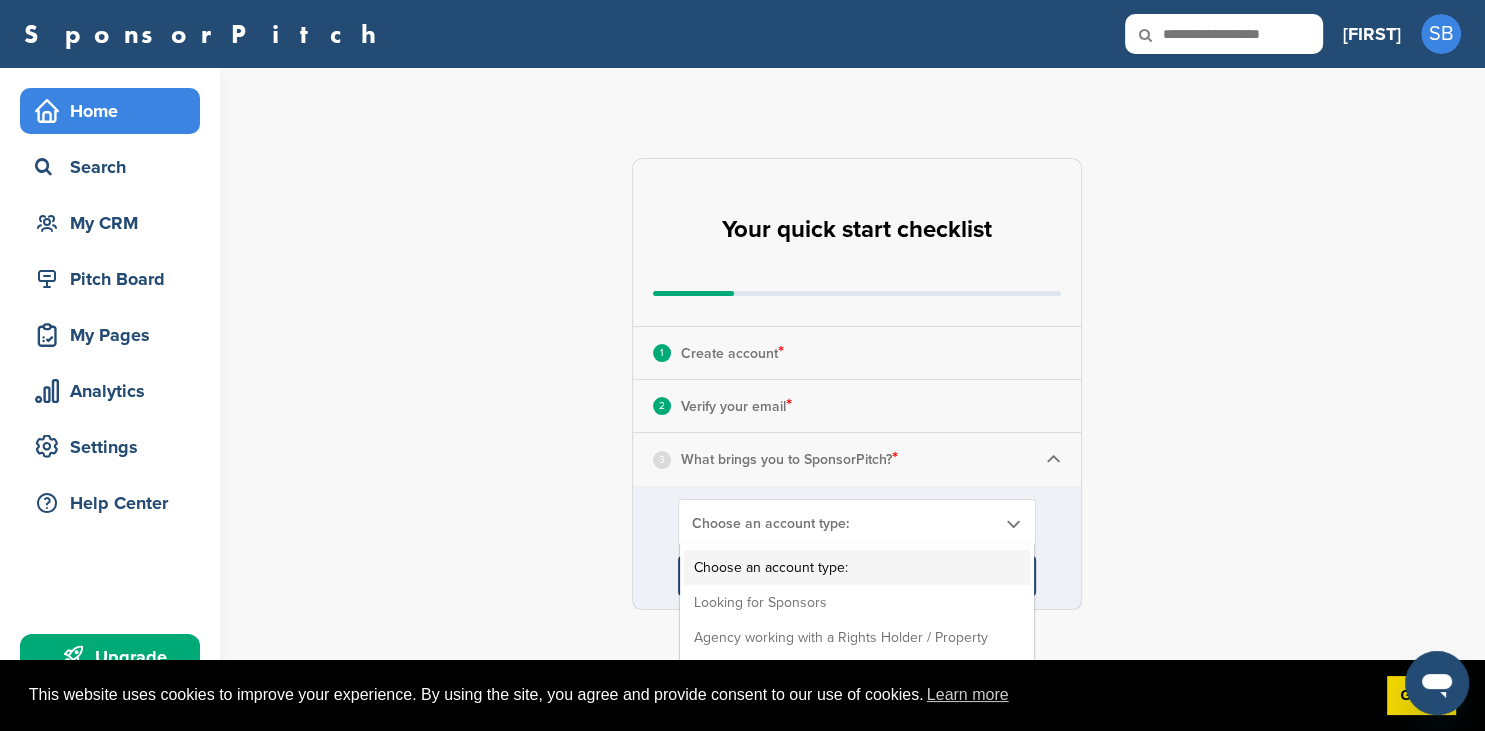click on "Choose an account type: Choose an account type: Looking for Sponsors Agency working with a Rights Holder / Property Agency or Vendor looking for Clients Other" at bounding box center (857, 522) 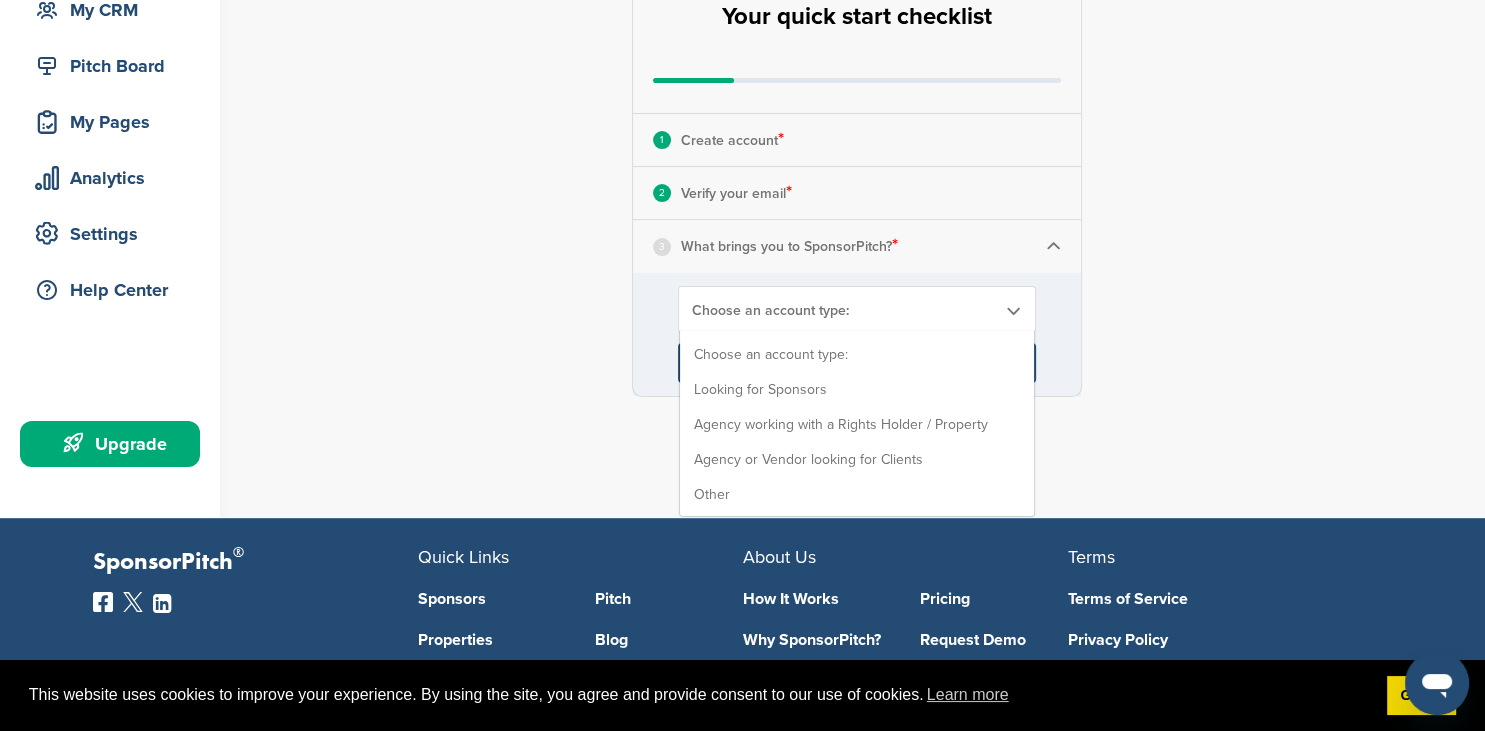 scroll, scrollTop: 210, scrollLeft: 0, axis: vertical 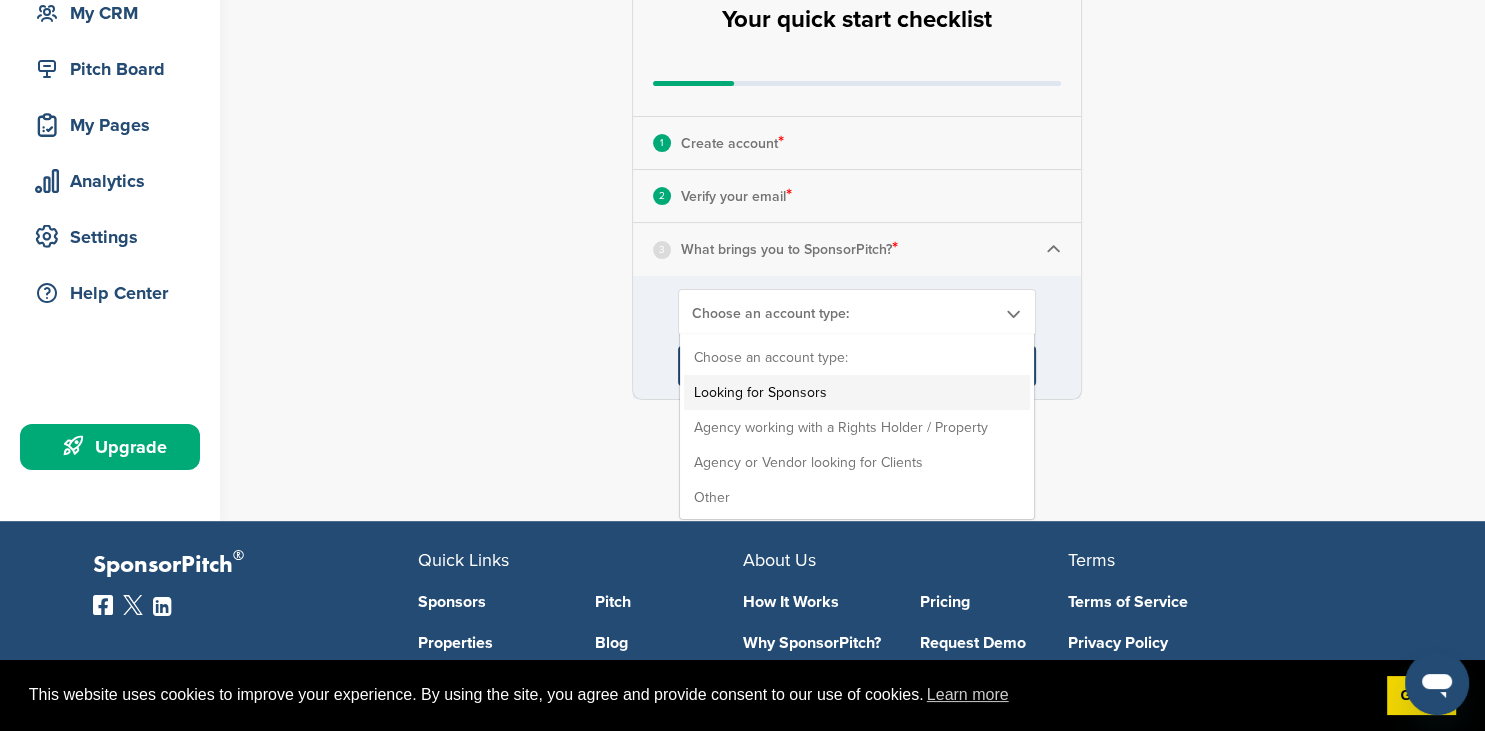 click on "Looking for Sponsors" at bounding box center (857, 392) 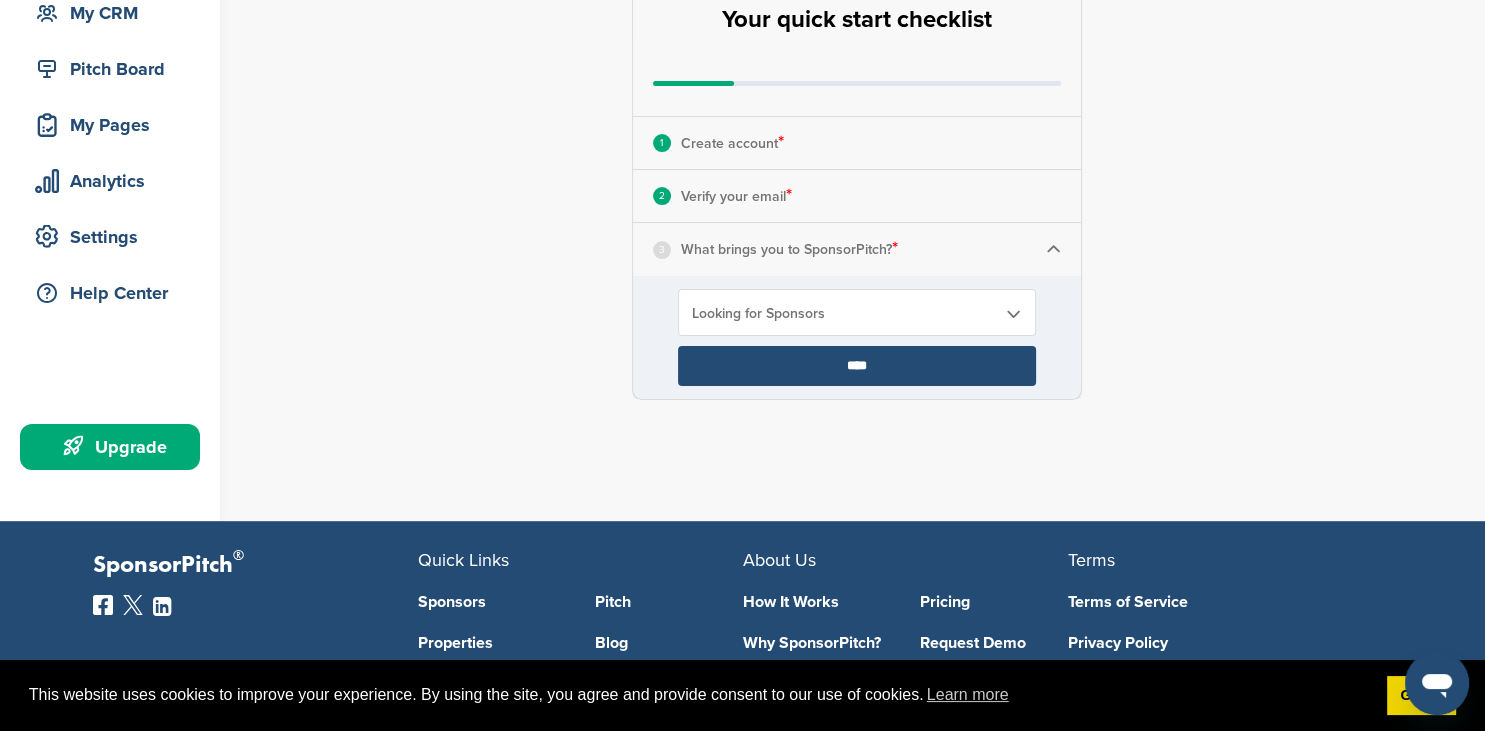 click on "****" at bounding box center [857, 366] 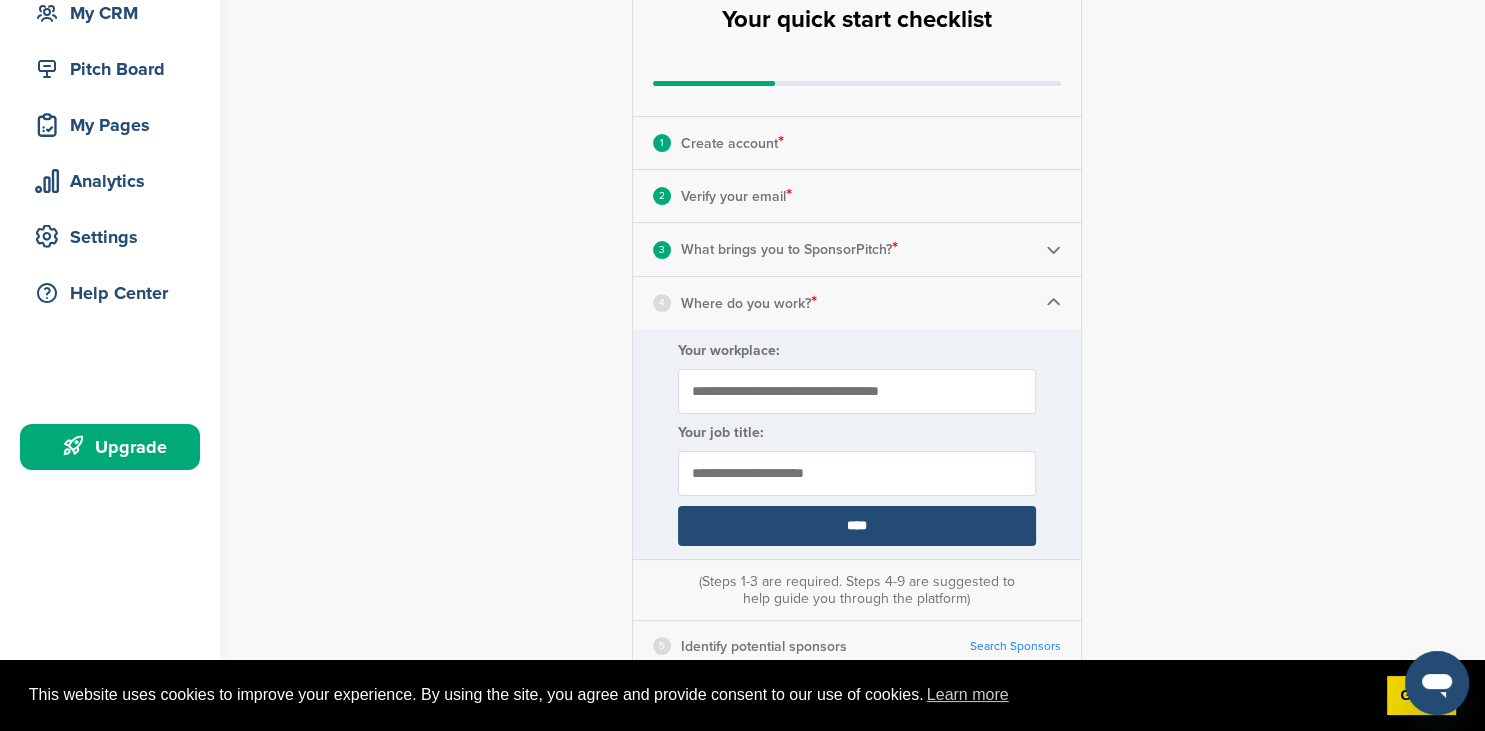 click on "Your workplace:" at bounding box center [857, 391] 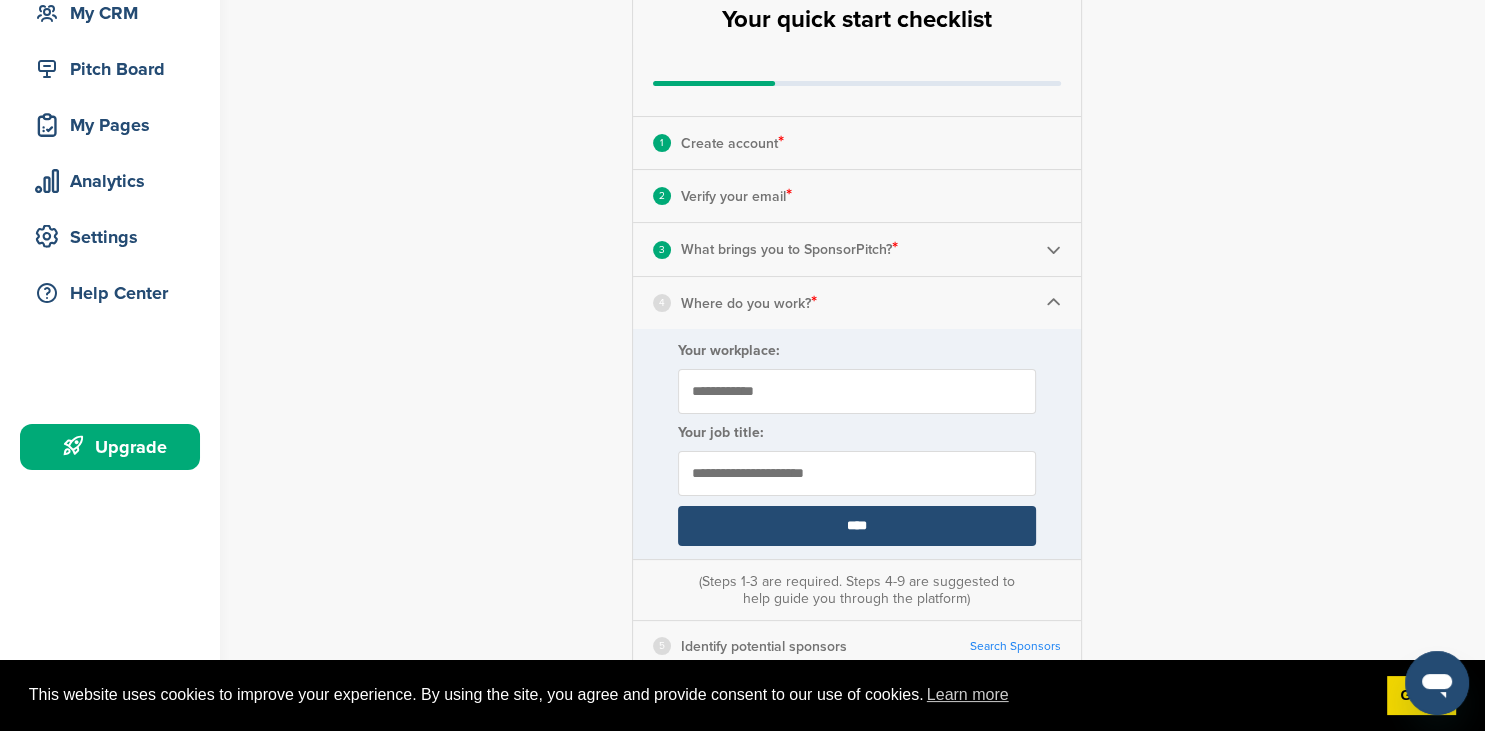 type on "**********" 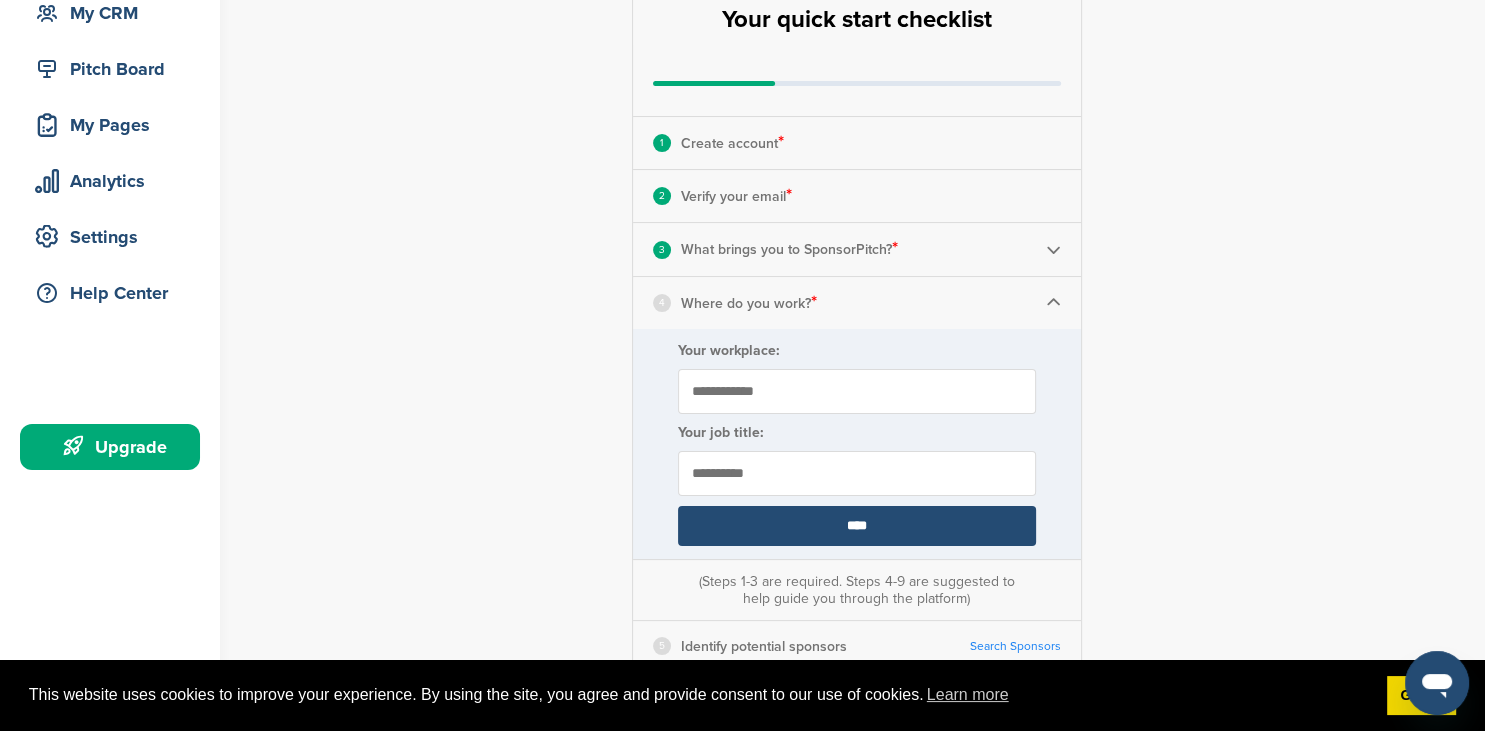 type on "**********" 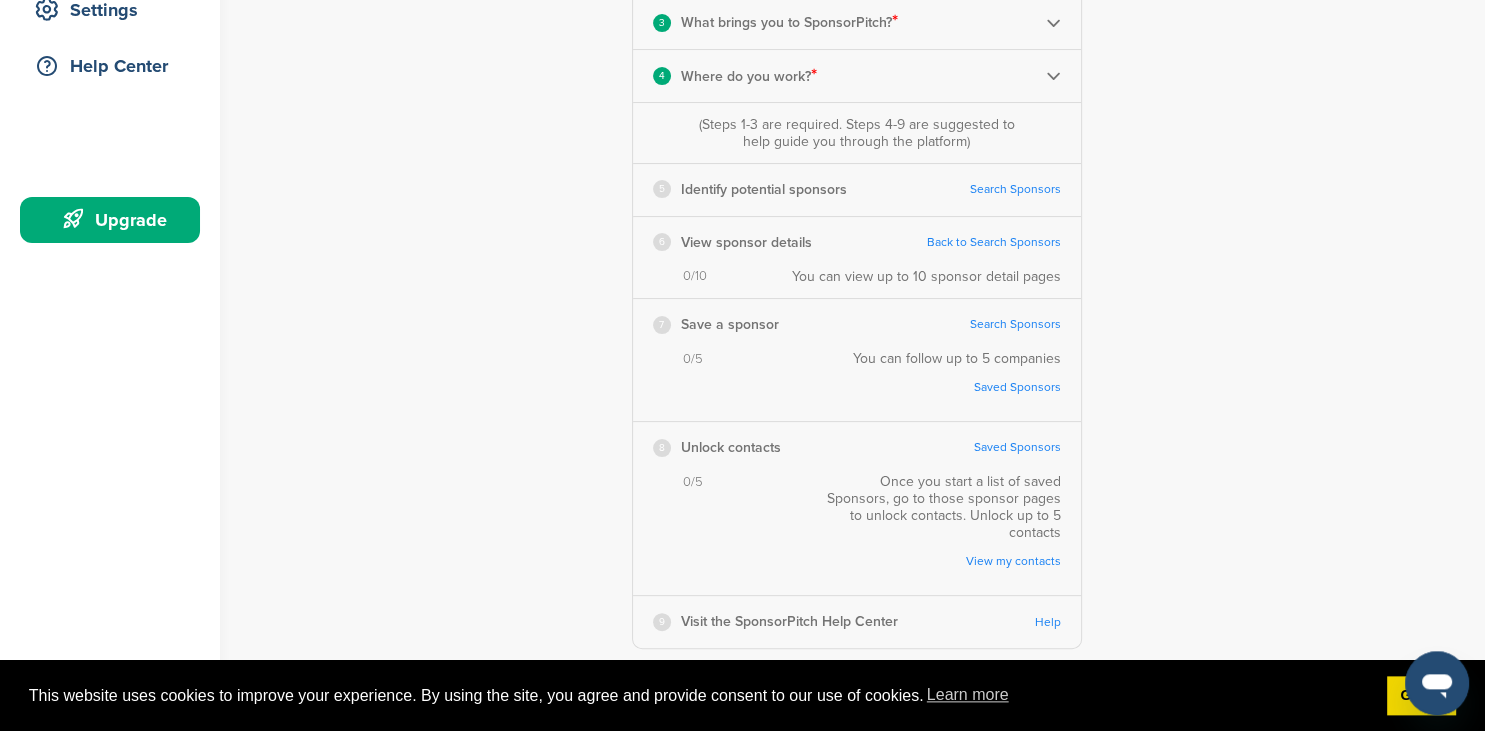 scroll, scrollTop: 435, scrollLeft: 0, axis: vertical 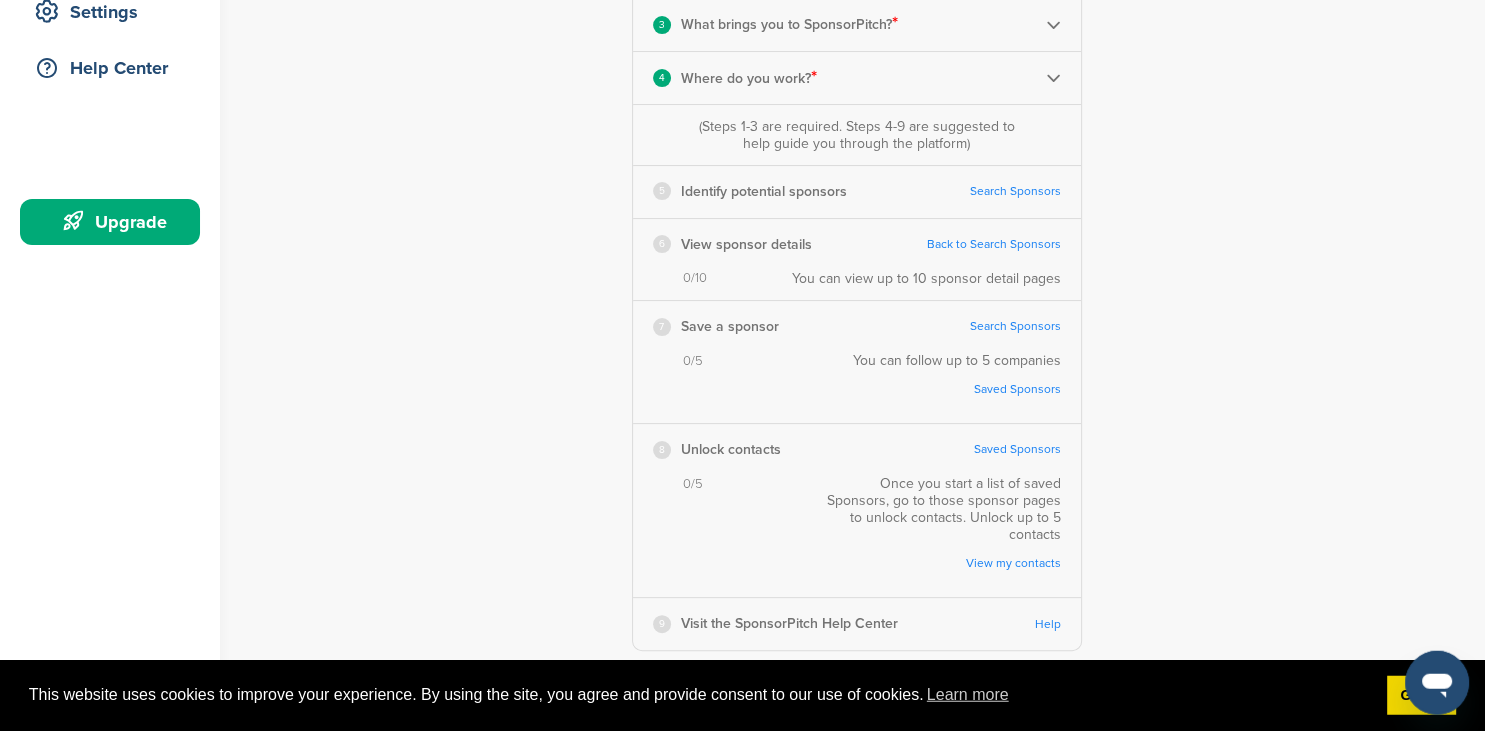 click on "Search Sponsors" at bounding box center [1015, 191] 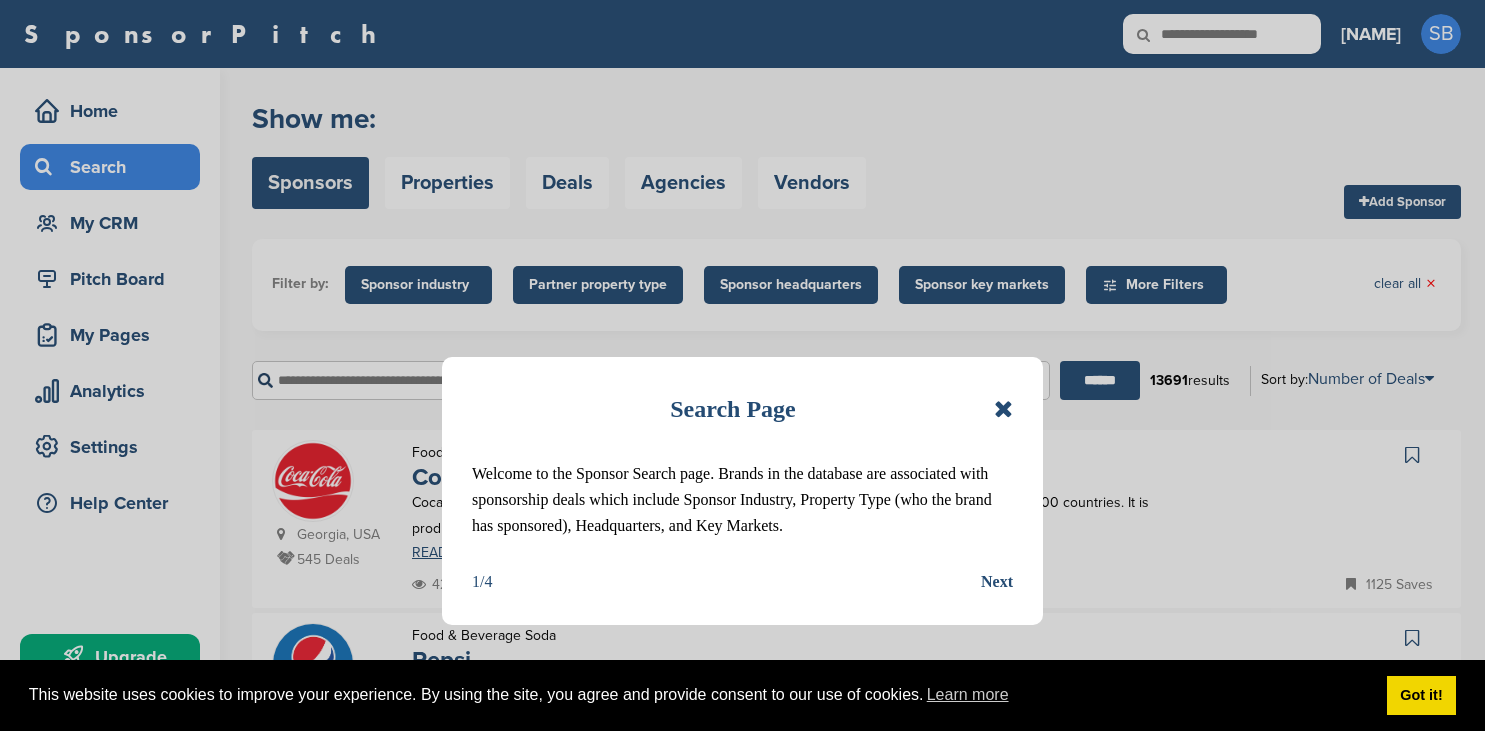 scroll, scrollTop: 0, scrollLeft: 0, axis: both 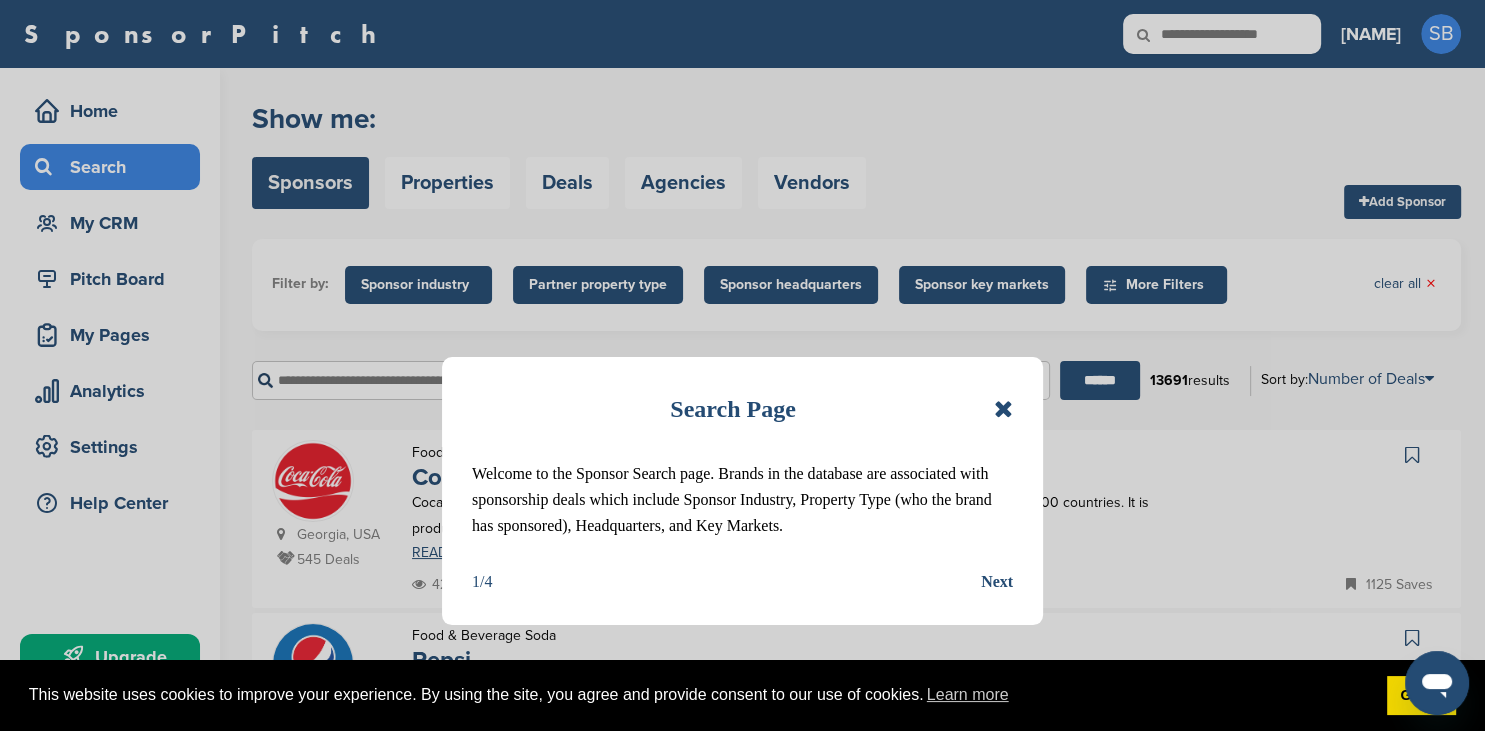 click at bounding box center [1003, 409] 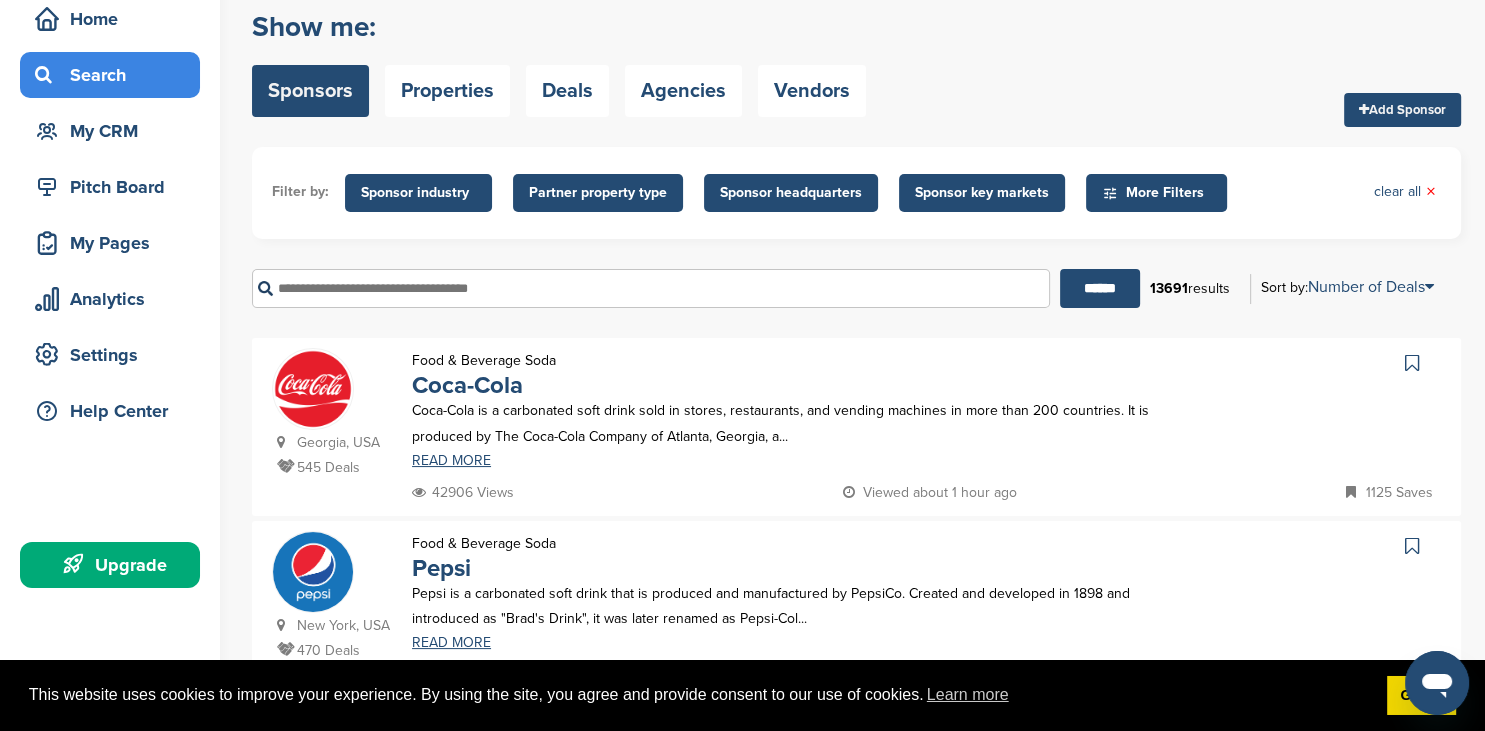 scroll, scrollTop: 85, scrollLeft: 0, axis: vertical 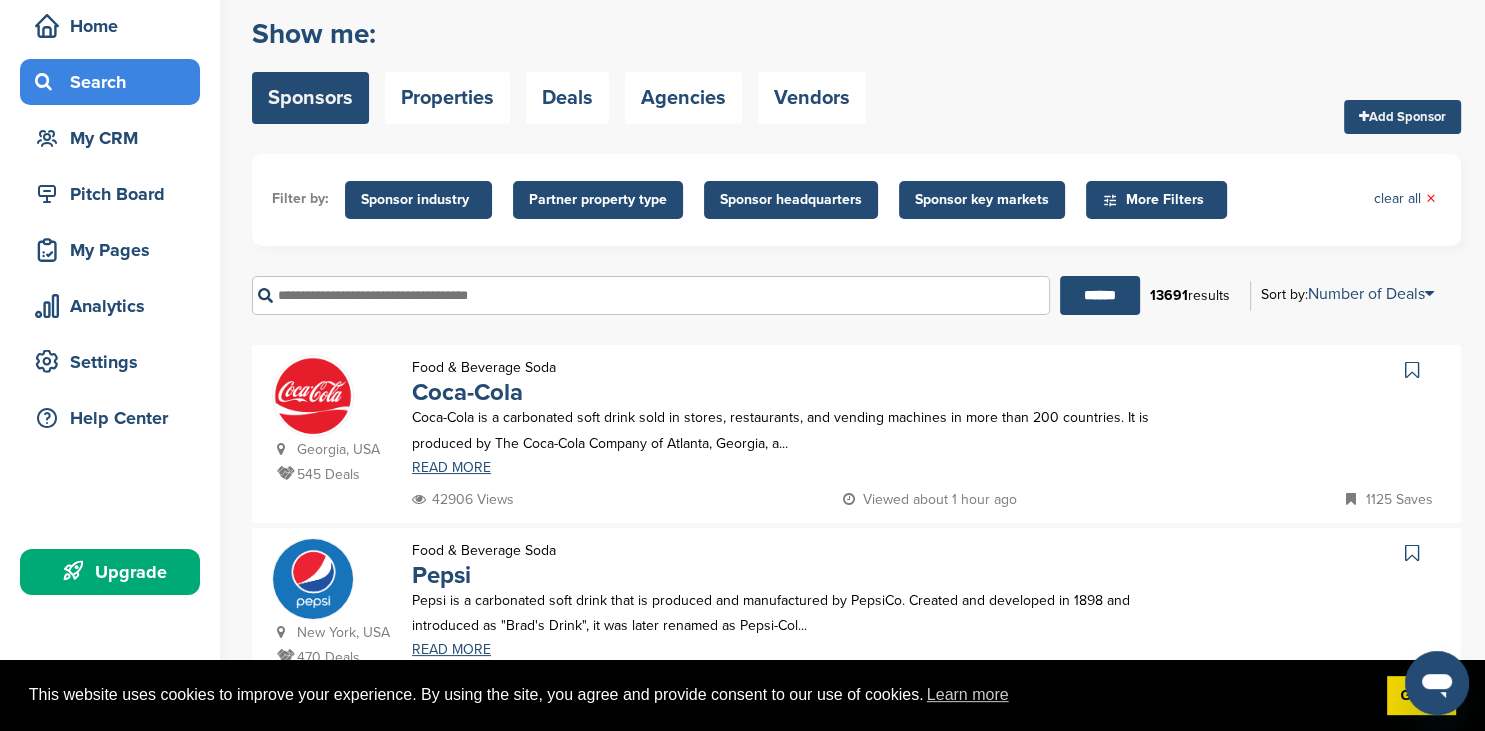 click on "More Filters" at bounding box center [1159, 200] 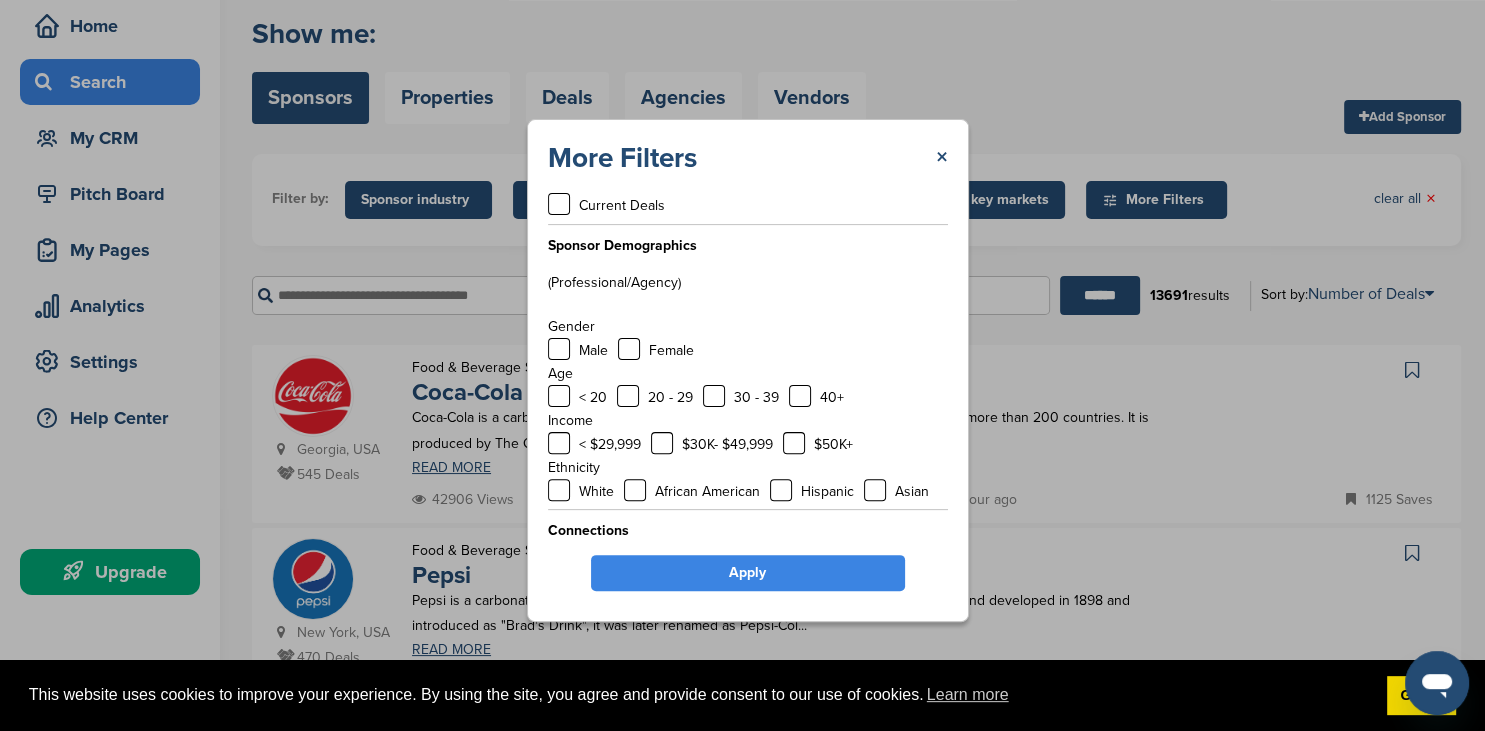 scroll, scrollTop: 68, scrollLeft: 0, axis: vertical 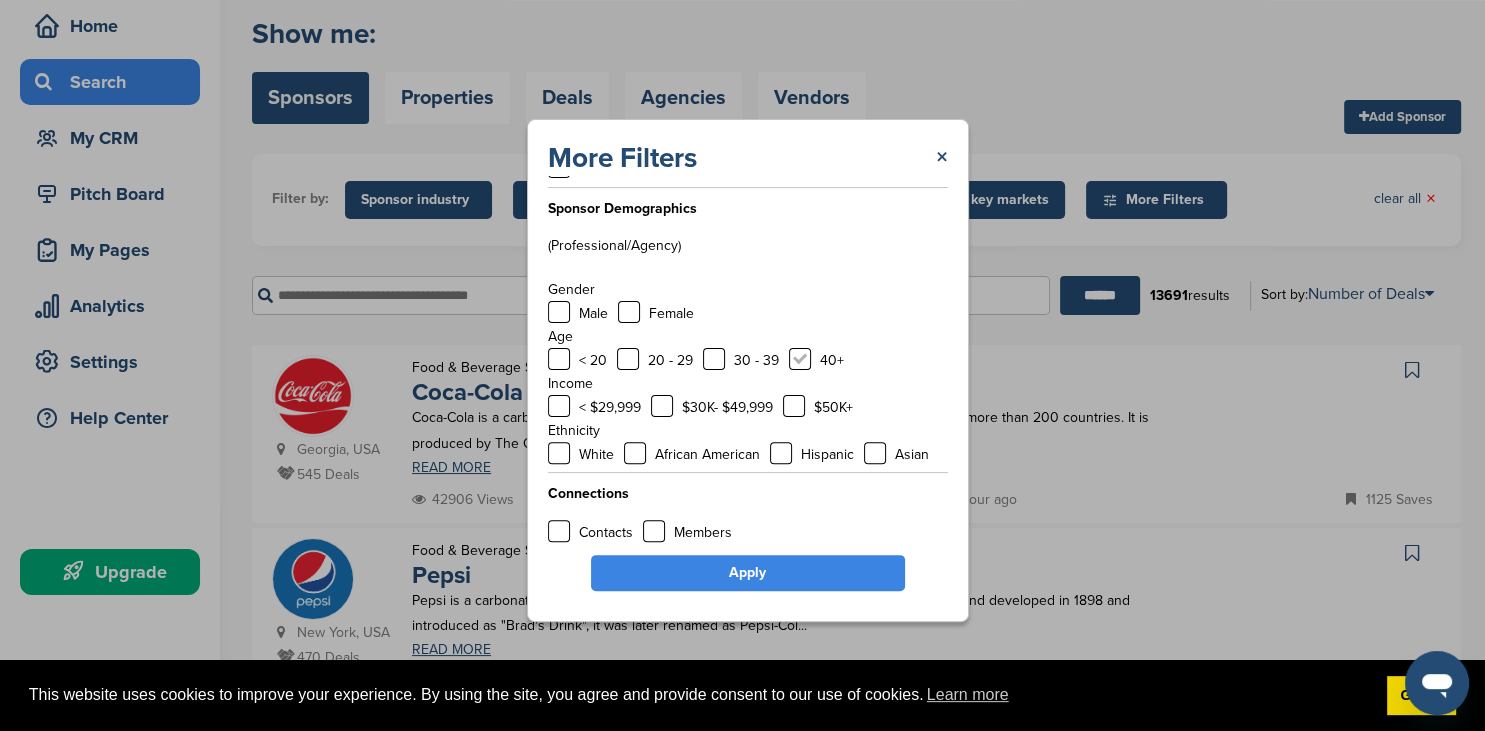 click at bounding box center (800, 359) 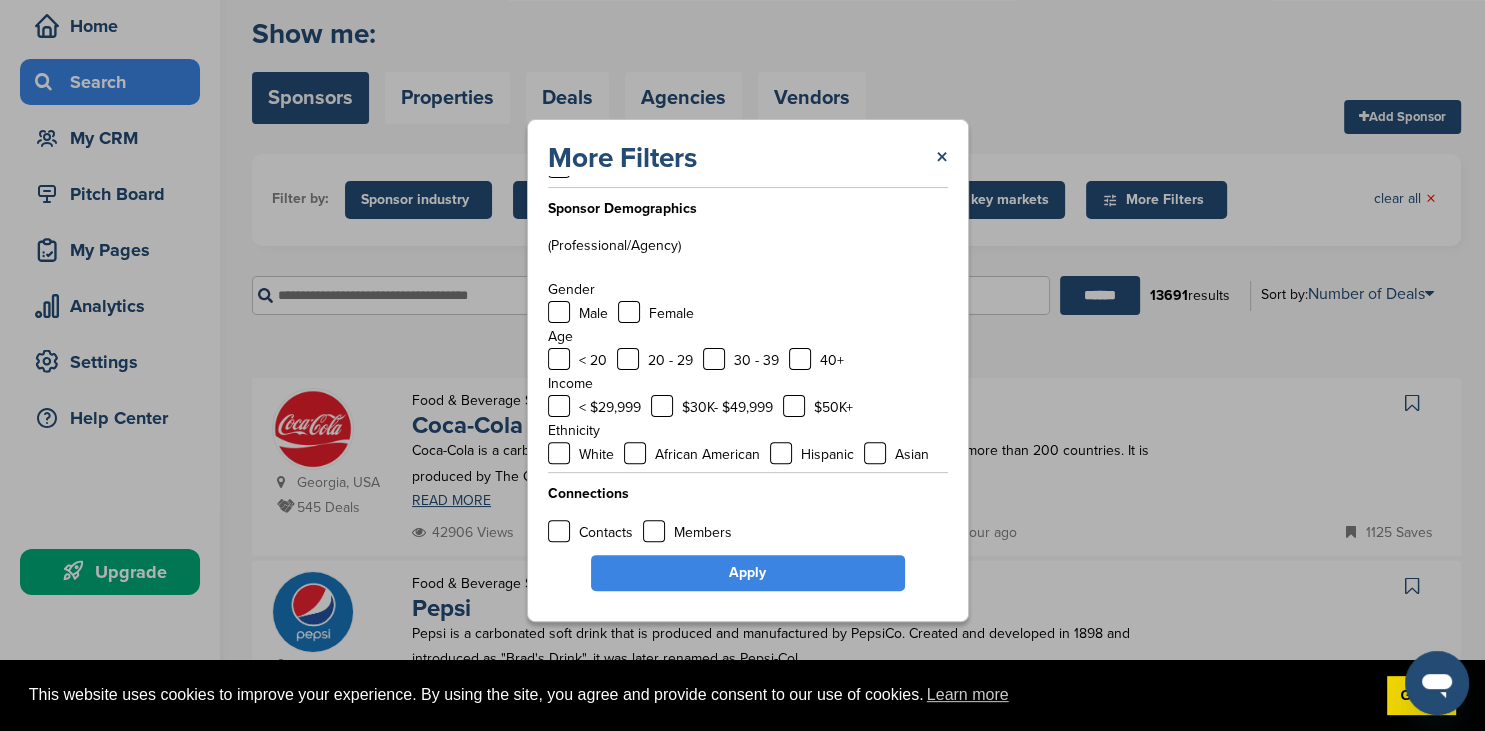 scroll, scrollTop: 0, scrollLeft: 0, axis: both 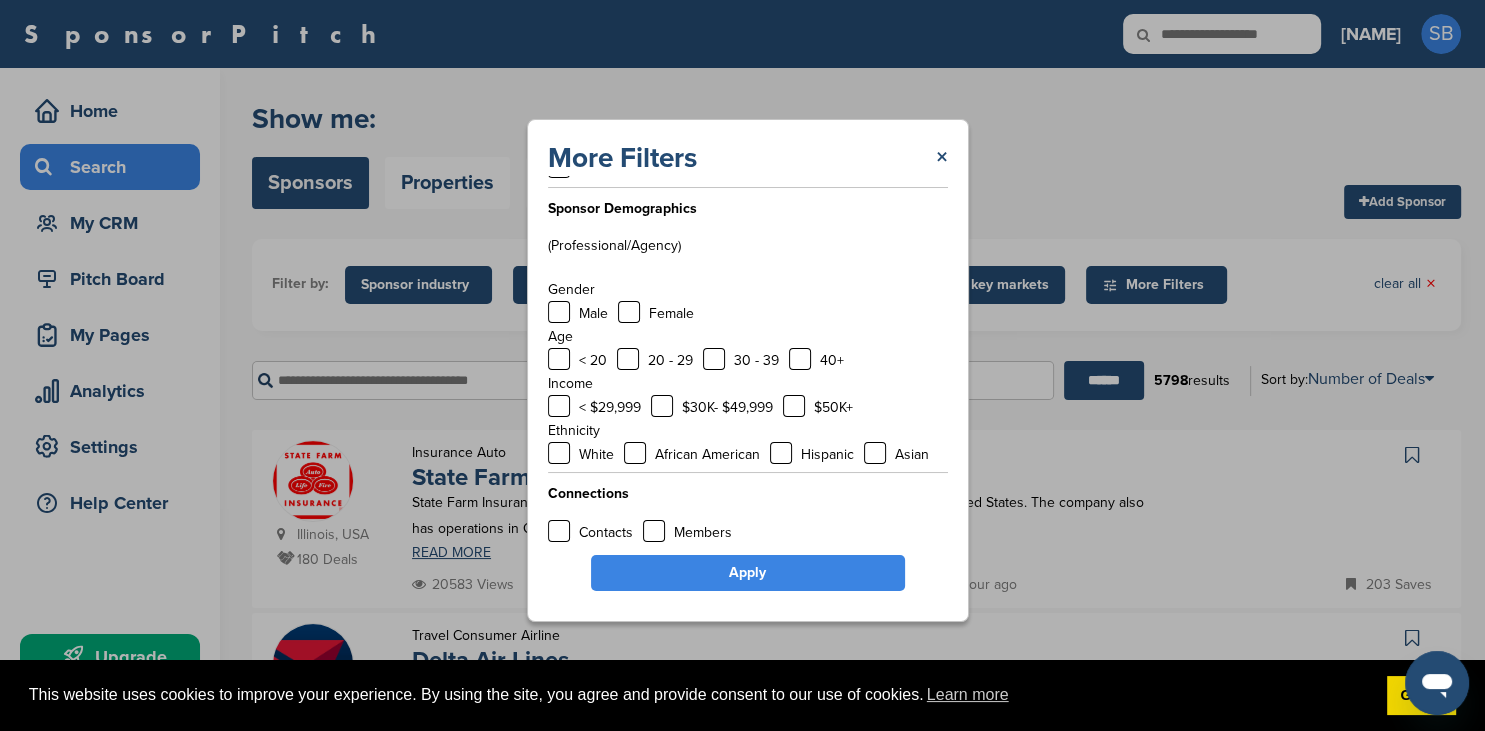 click on "Apply" at bounding box center [748, 573] 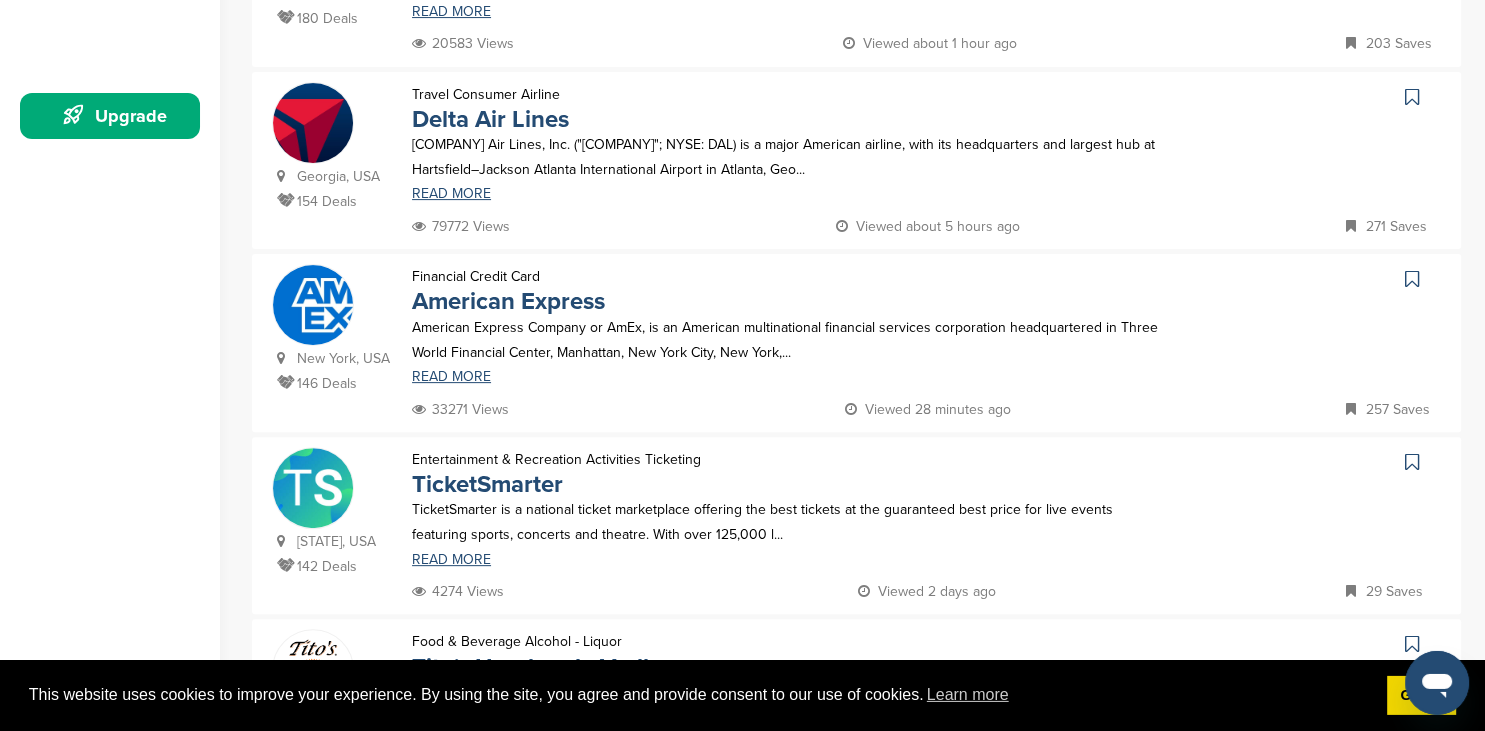 scroll, scrollTop: 544, scrollLeft: 0, axis: vertical 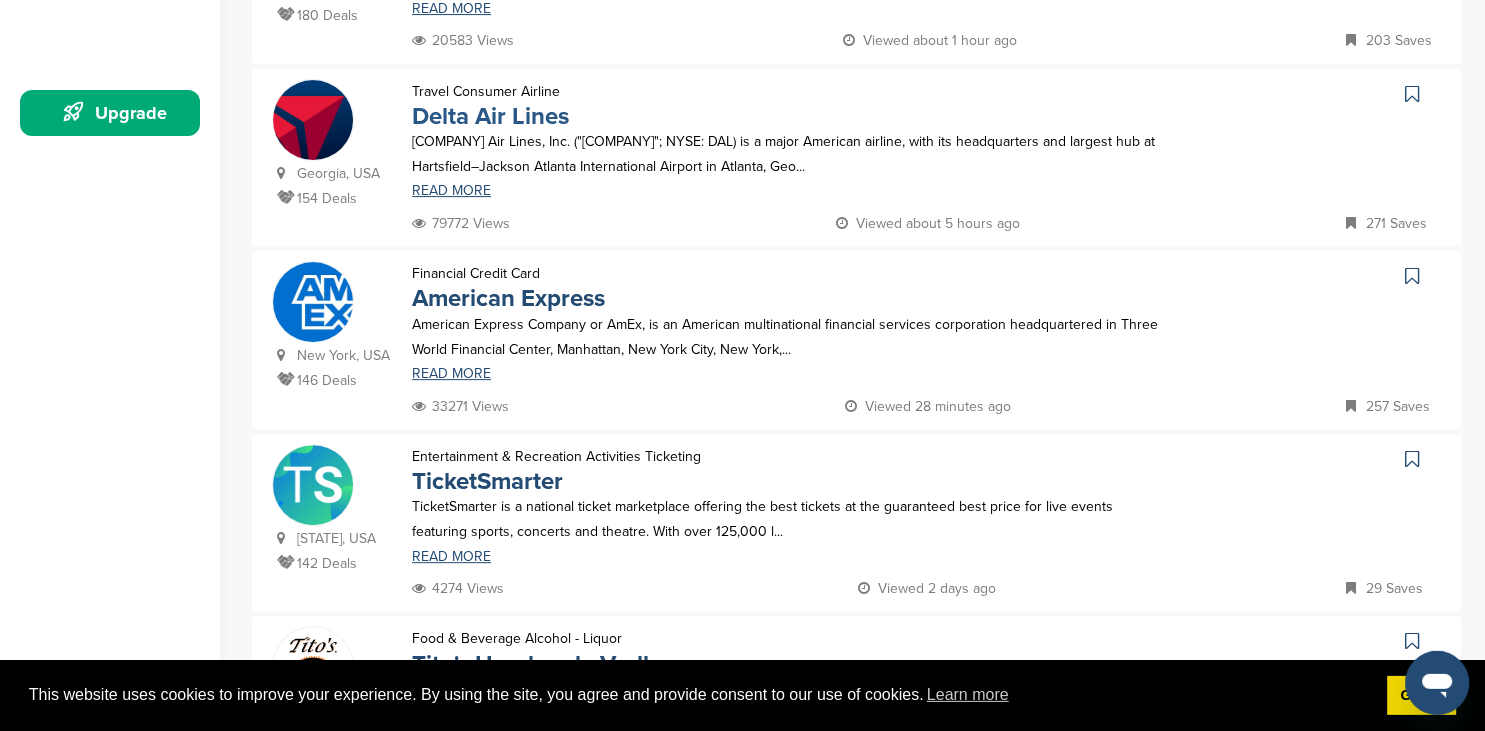 click on "Delta Air Lines" at bounding box center (490, 116) 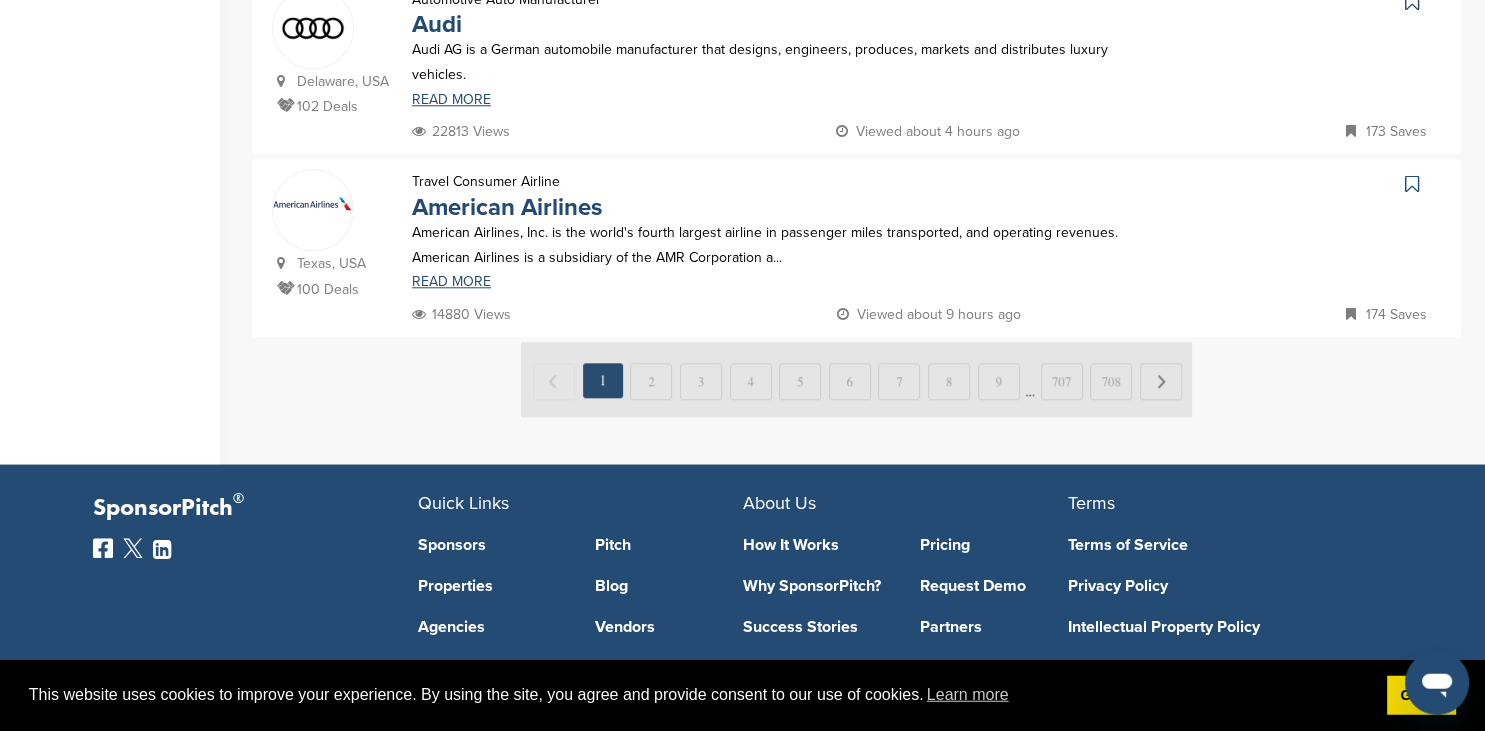 scroll, scrollTop: 1929, scrollLeft: 0, axis: vertical 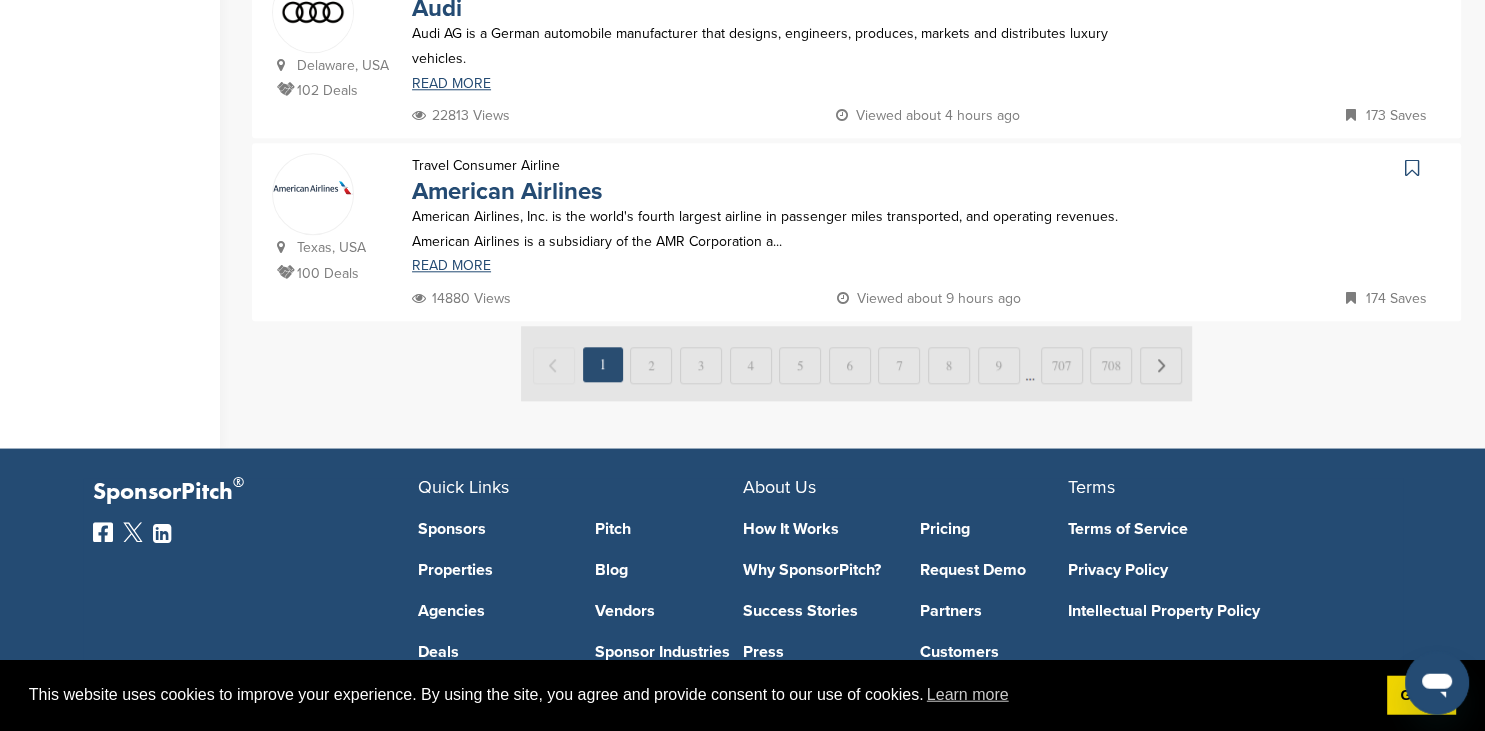 click at bounding box center (856, 364) 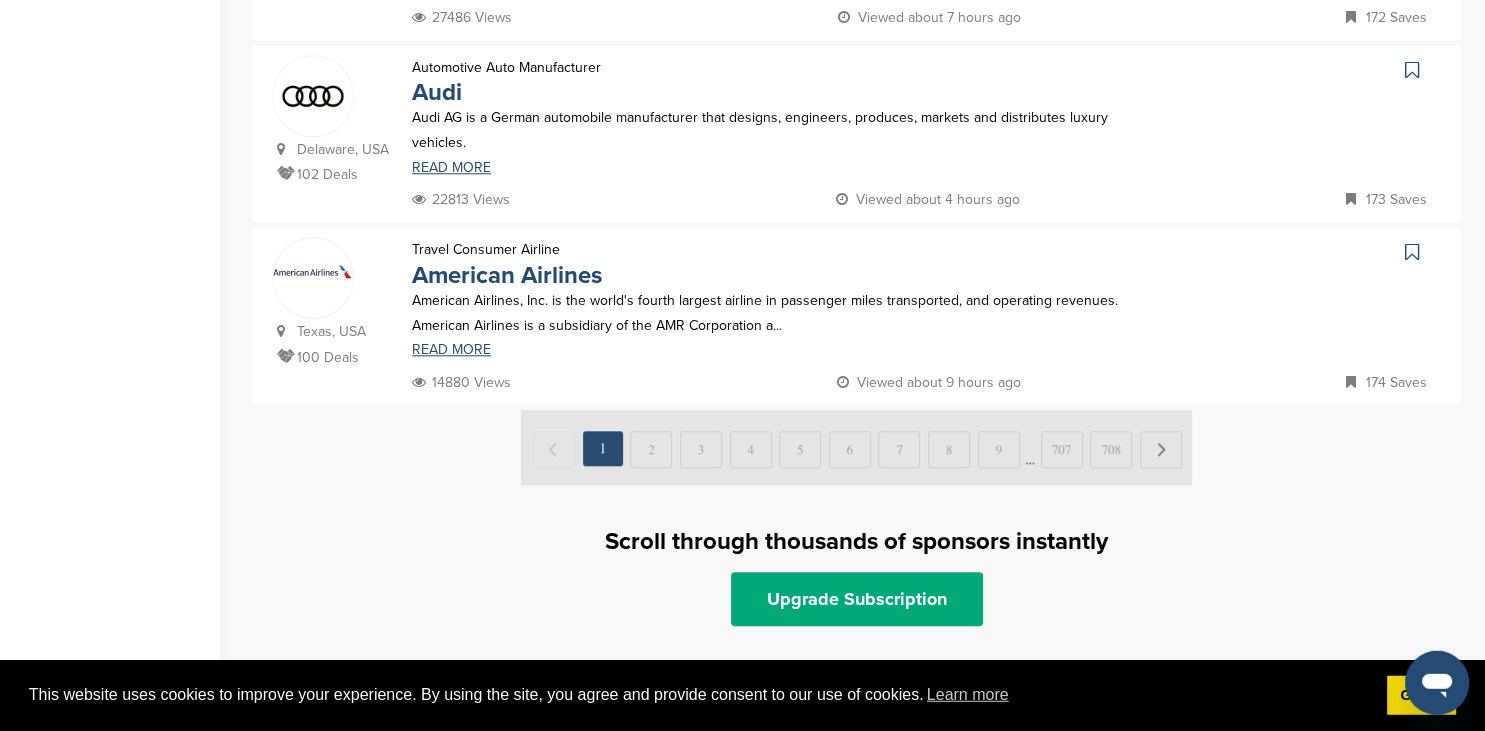 scroll, scrollTop: 1839, scrollLeft: 0, axis: vertical 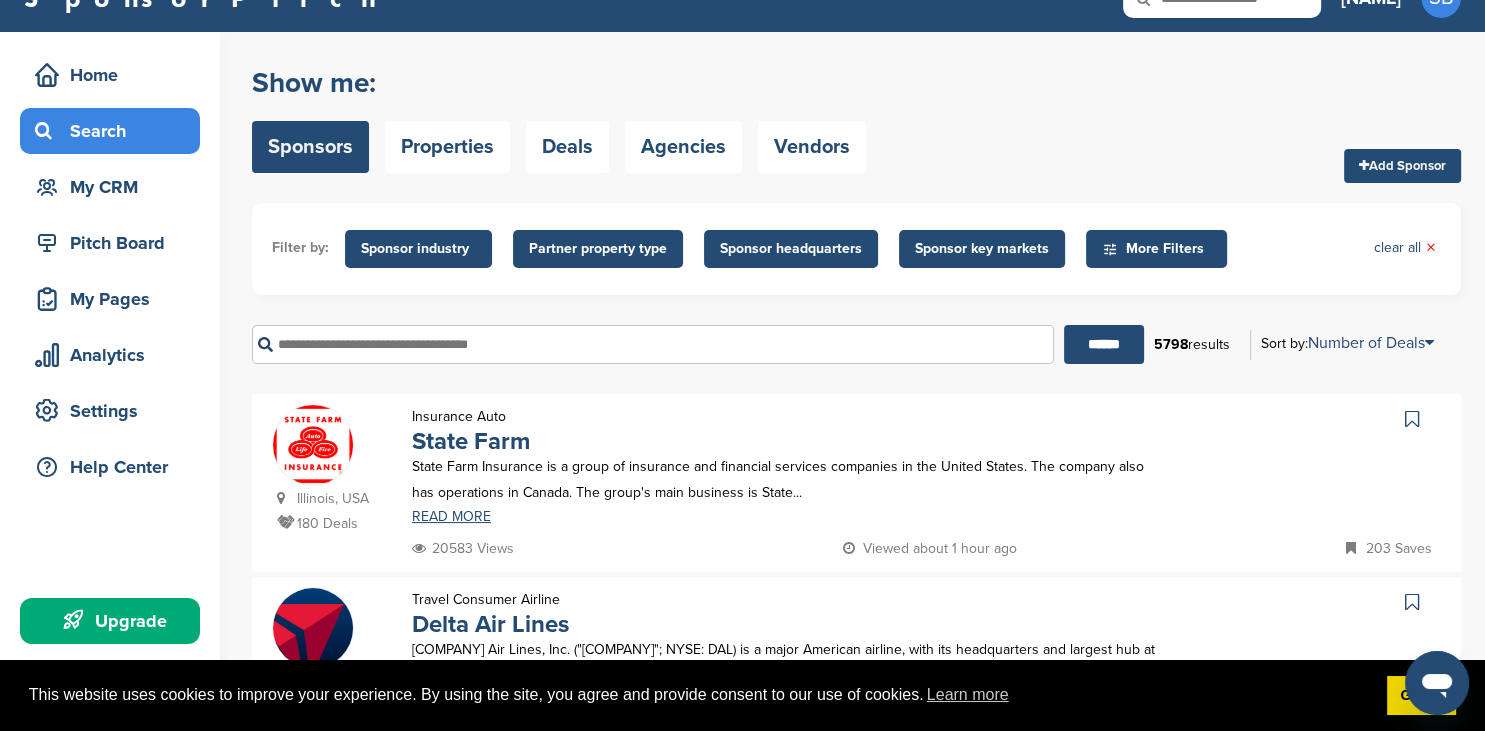 click on "Upgrade" at bounding box center [115, 621] 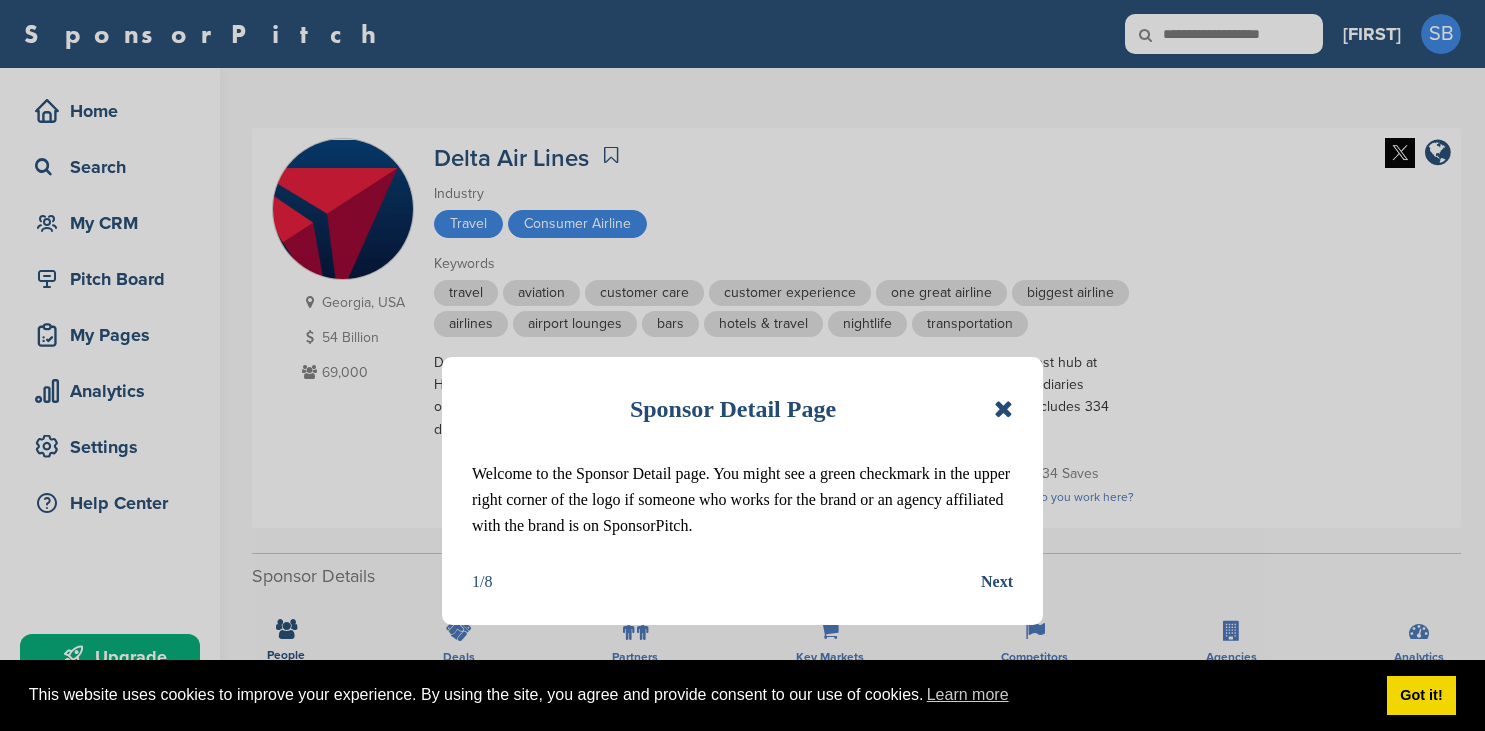 scroll, scrollTop: 0, scrollLeft: 0, axis: both 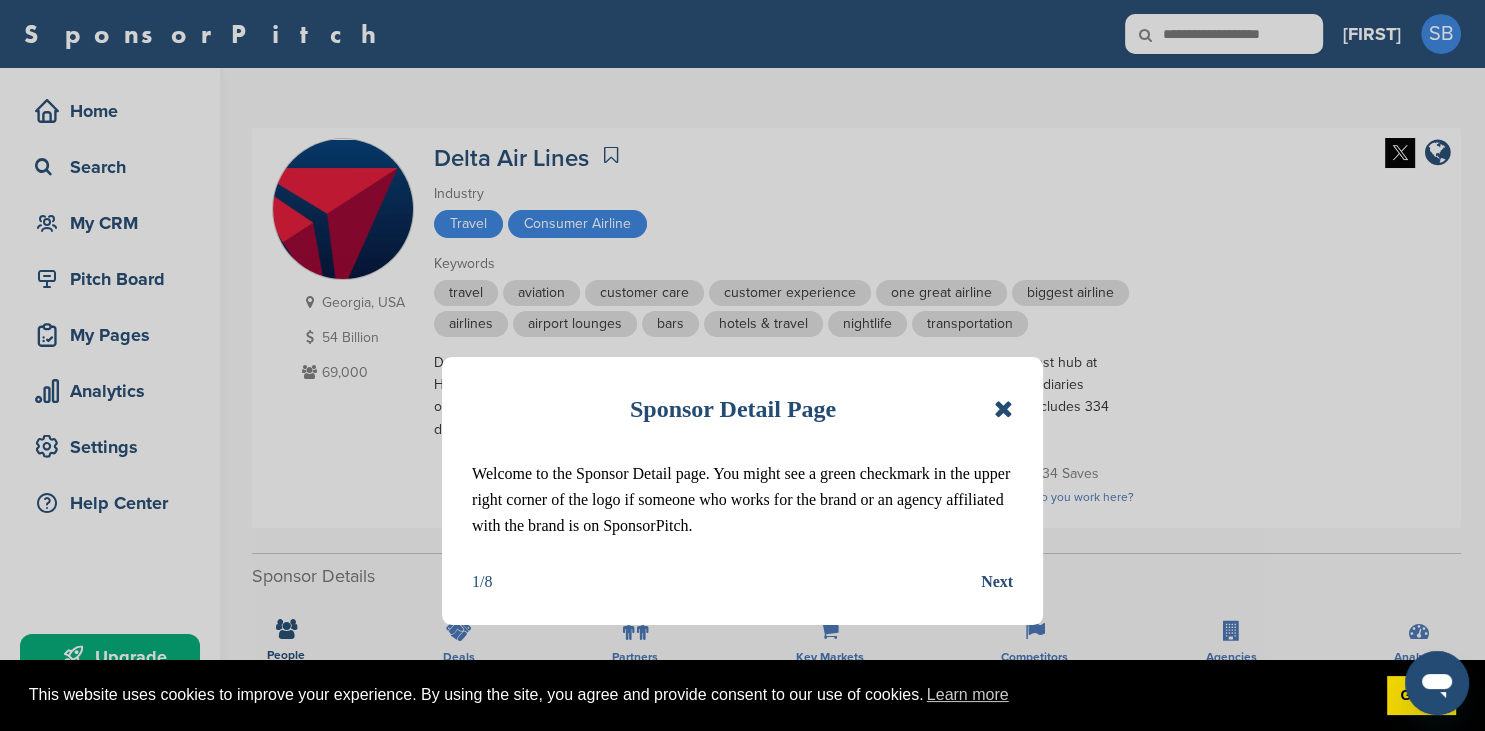 click at bounding box center (1003, 409) 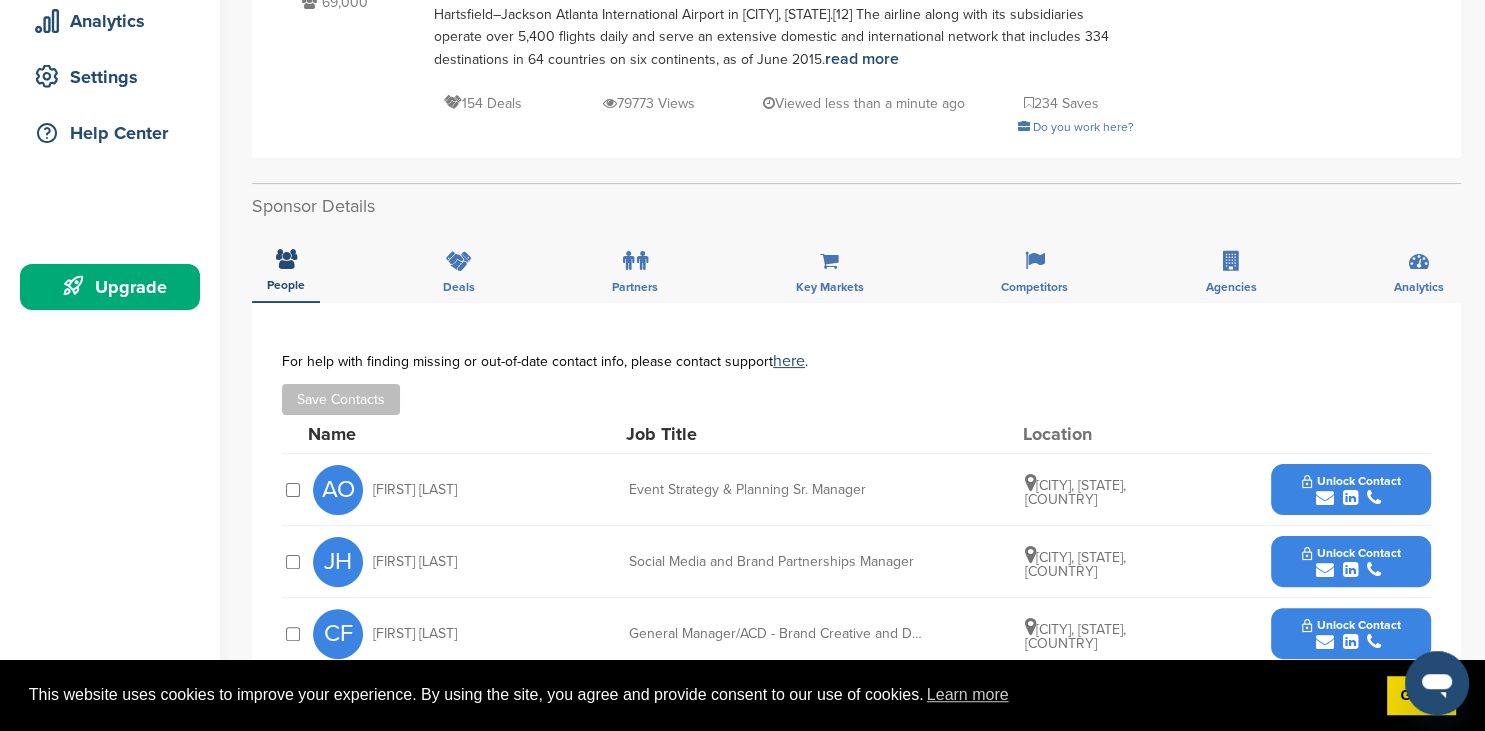 scroll, scrollTop: 0, scrollLeft: 0, axis: both 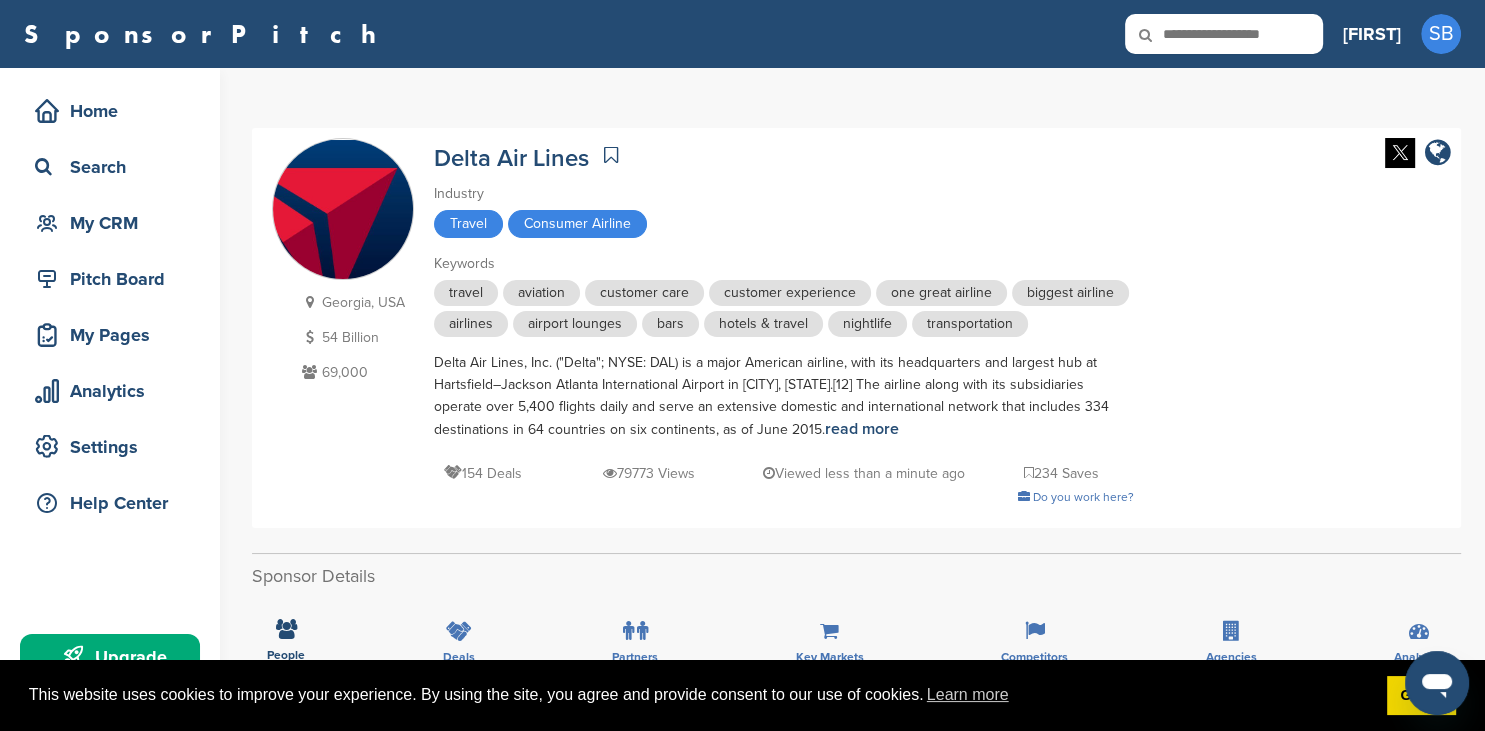 click at bounding box center [1224, 34] 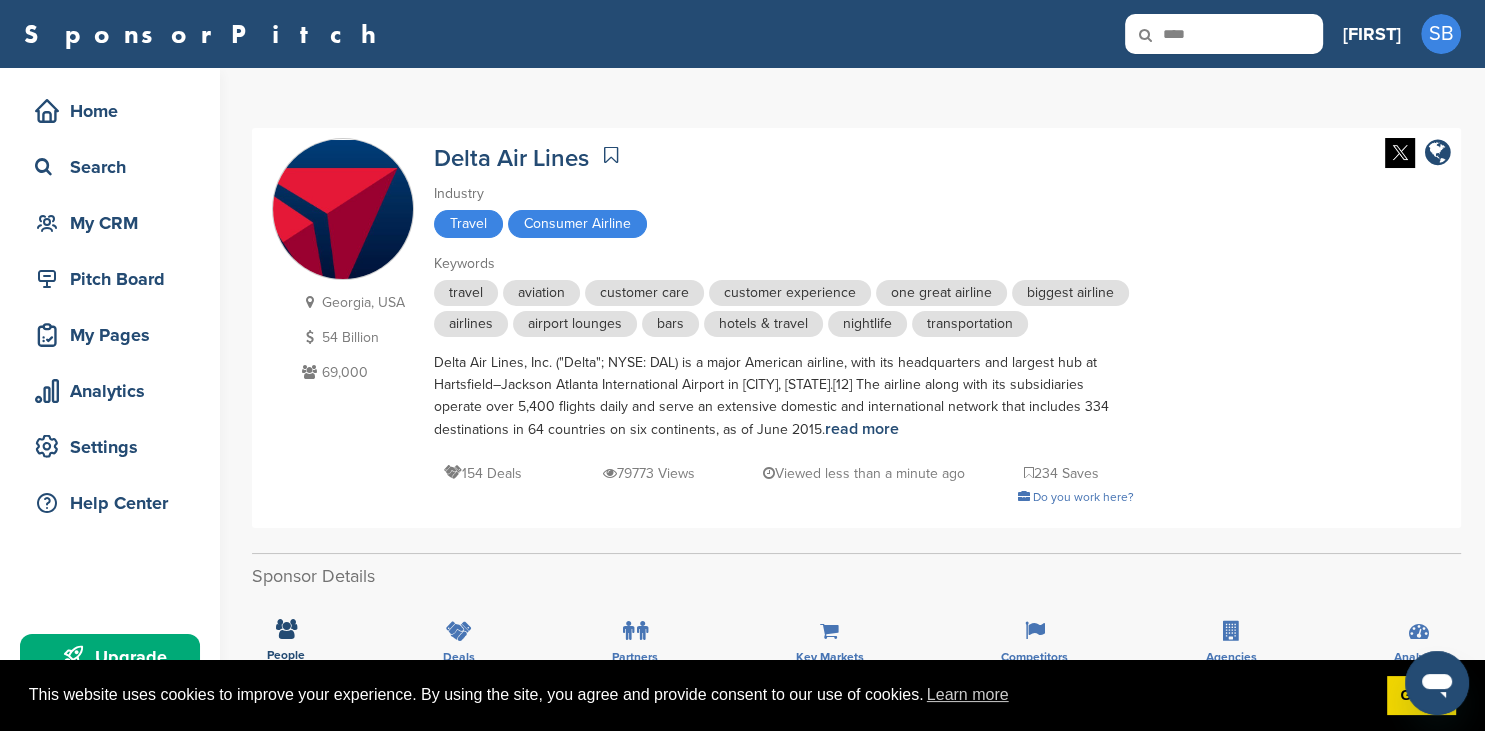 type on "****" 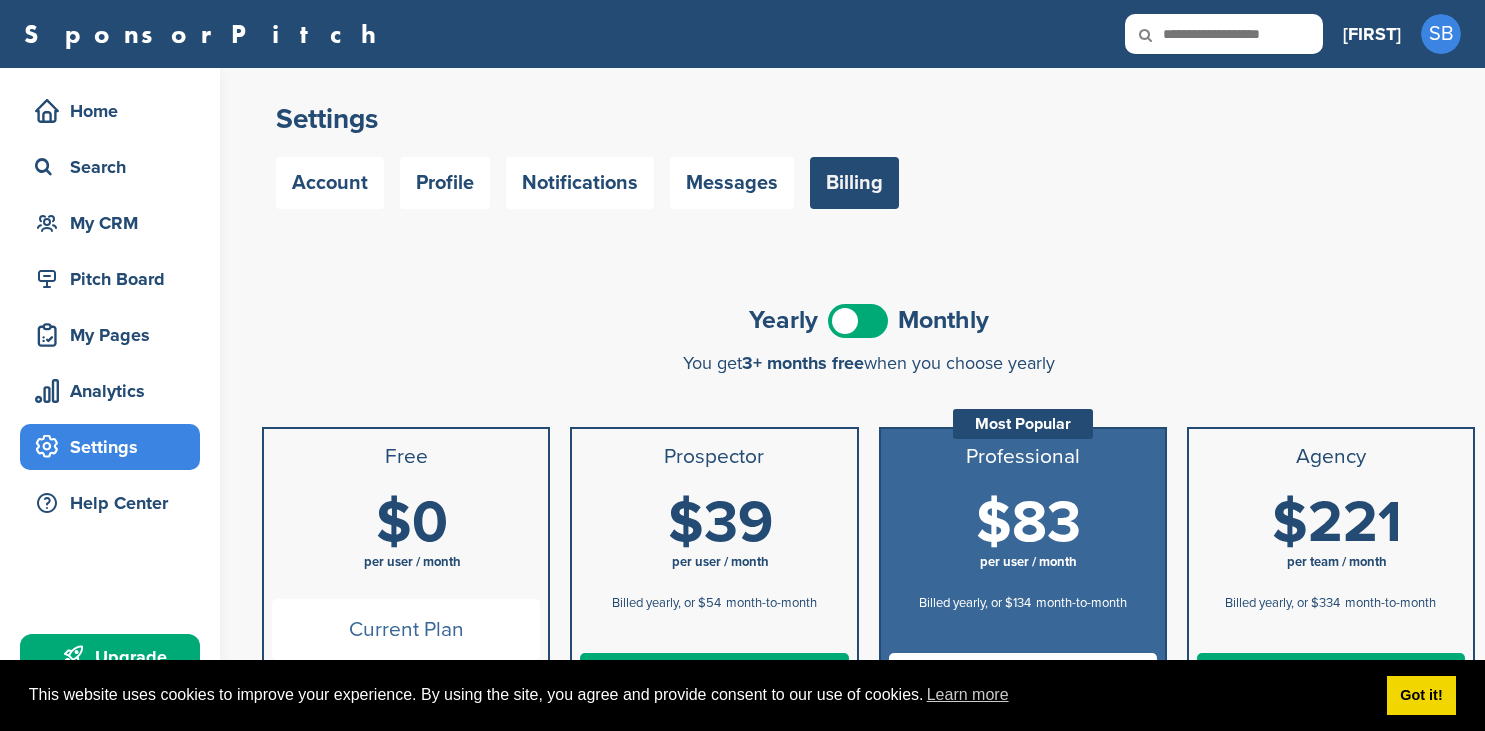 scroll, scrollTop: 0, scrollLeft: 0, axis: both 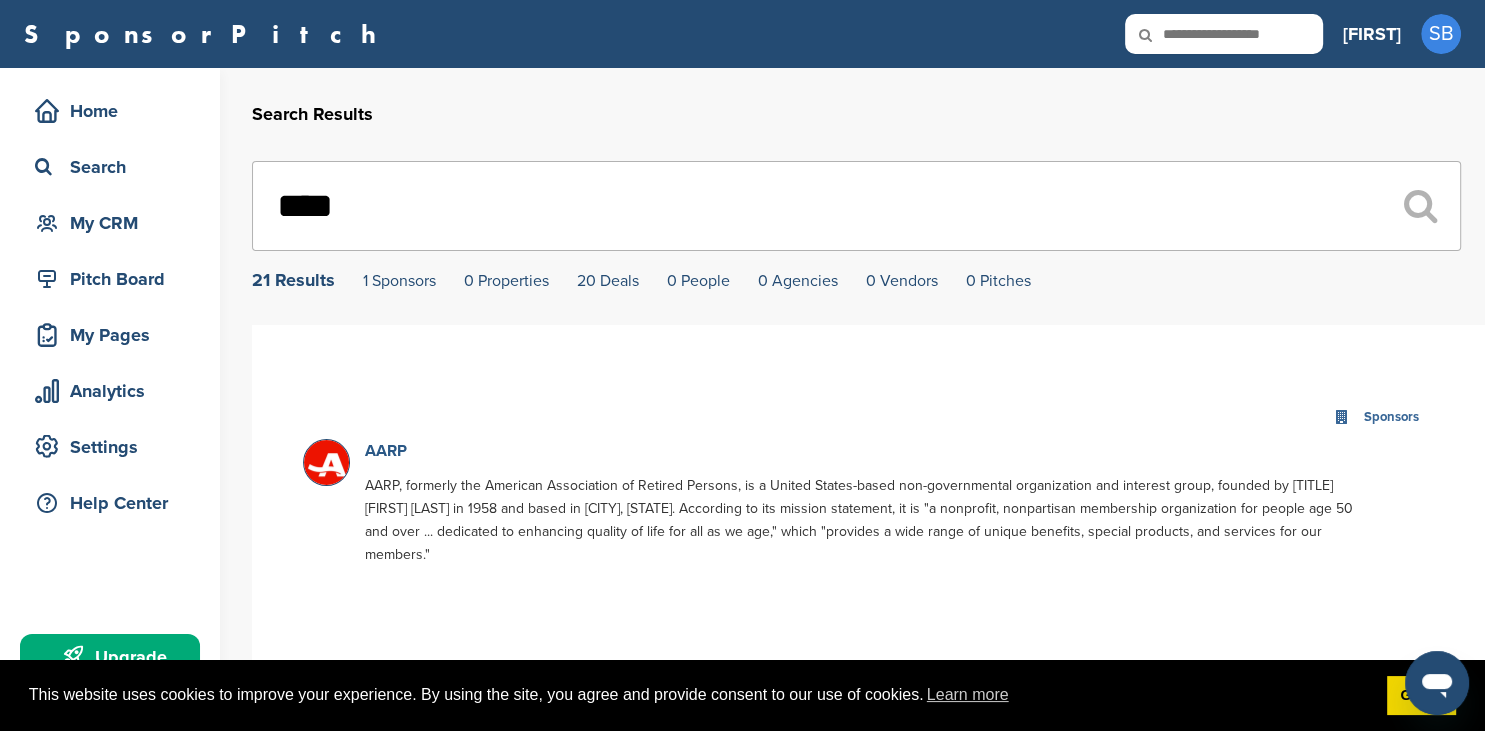 click on "AARP" at bounding box center (386, 451) 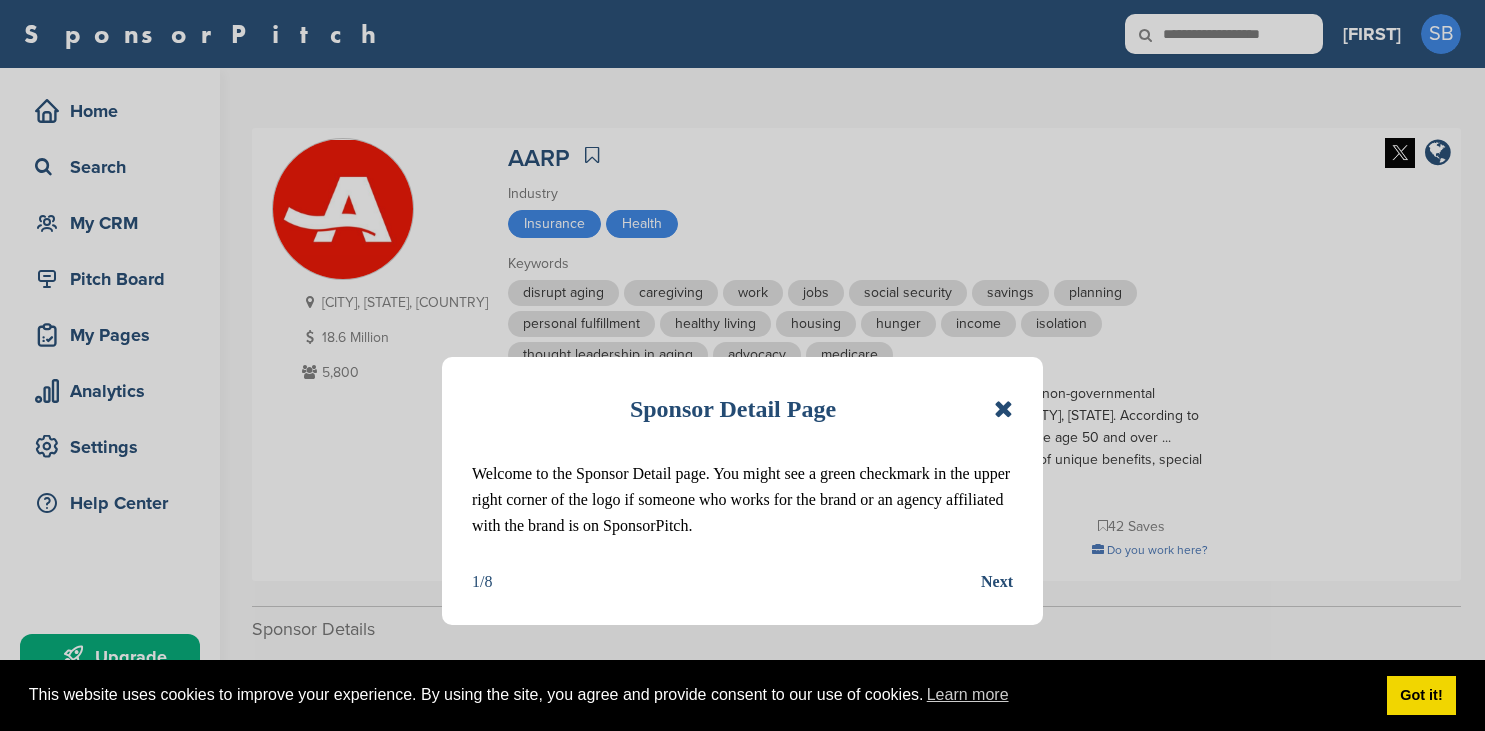 scroll, scrollTop: 0, scrollLeft: 0, axis: both 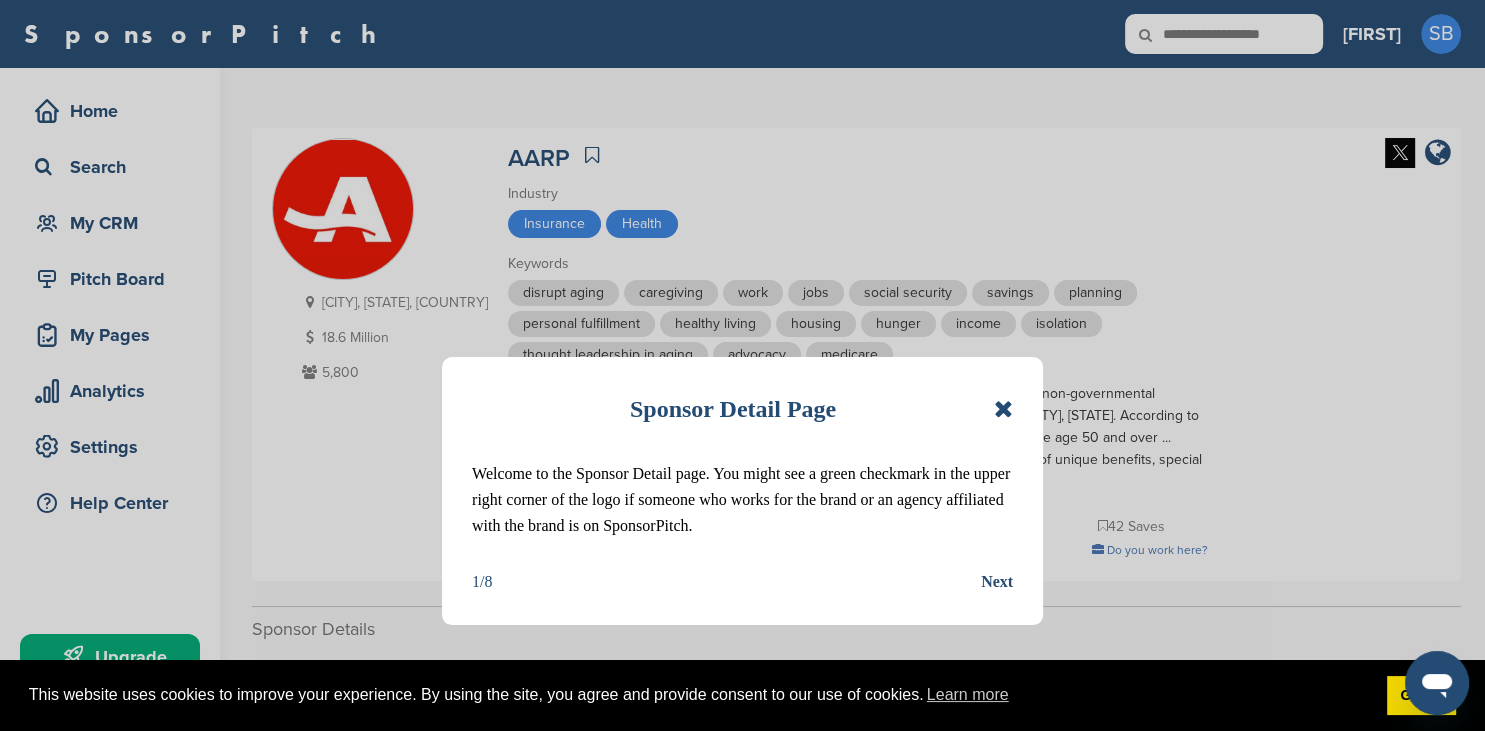 click on "Sponsor Detail Page" at bounding box center (742, 409) 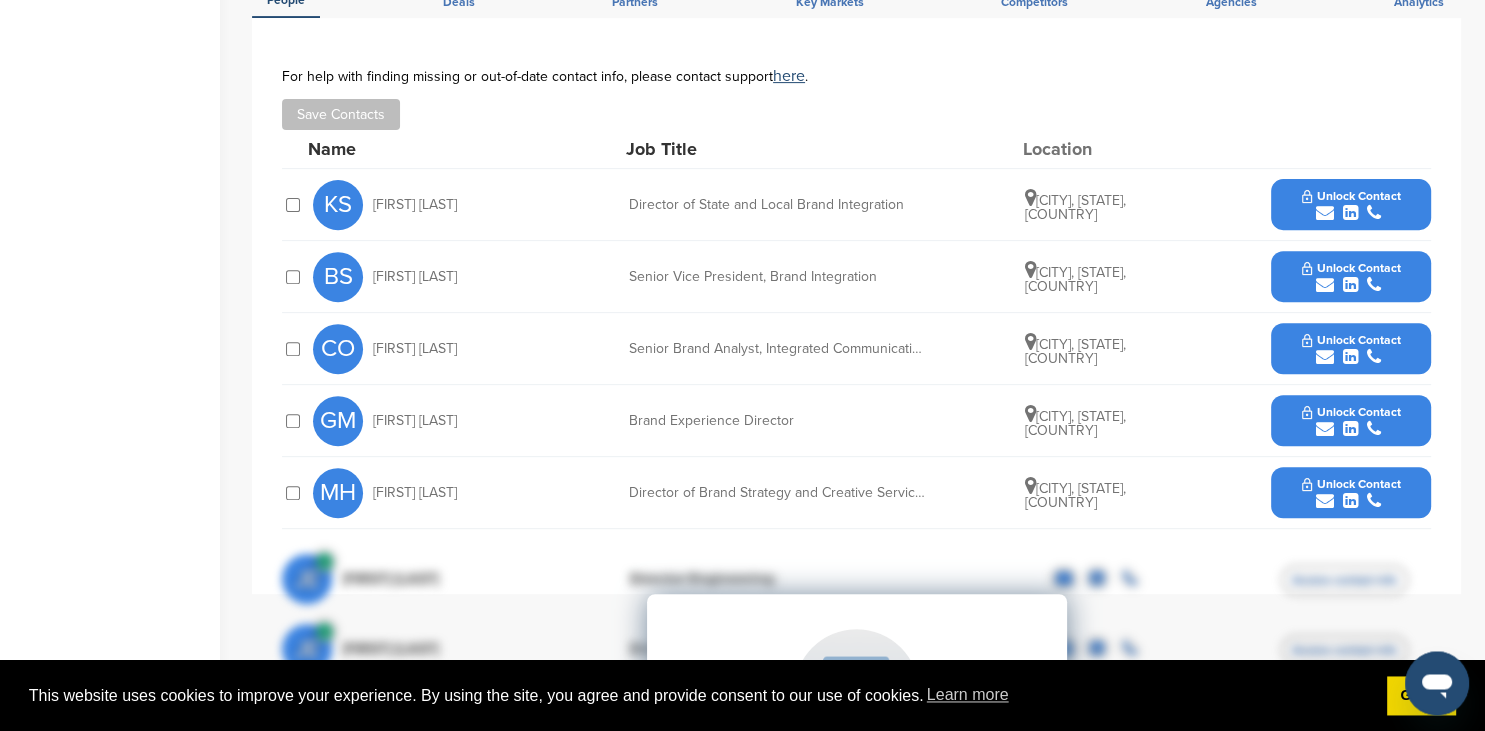 scroll, scrollTop: 713, scrollLeft: 0, axis: vertical 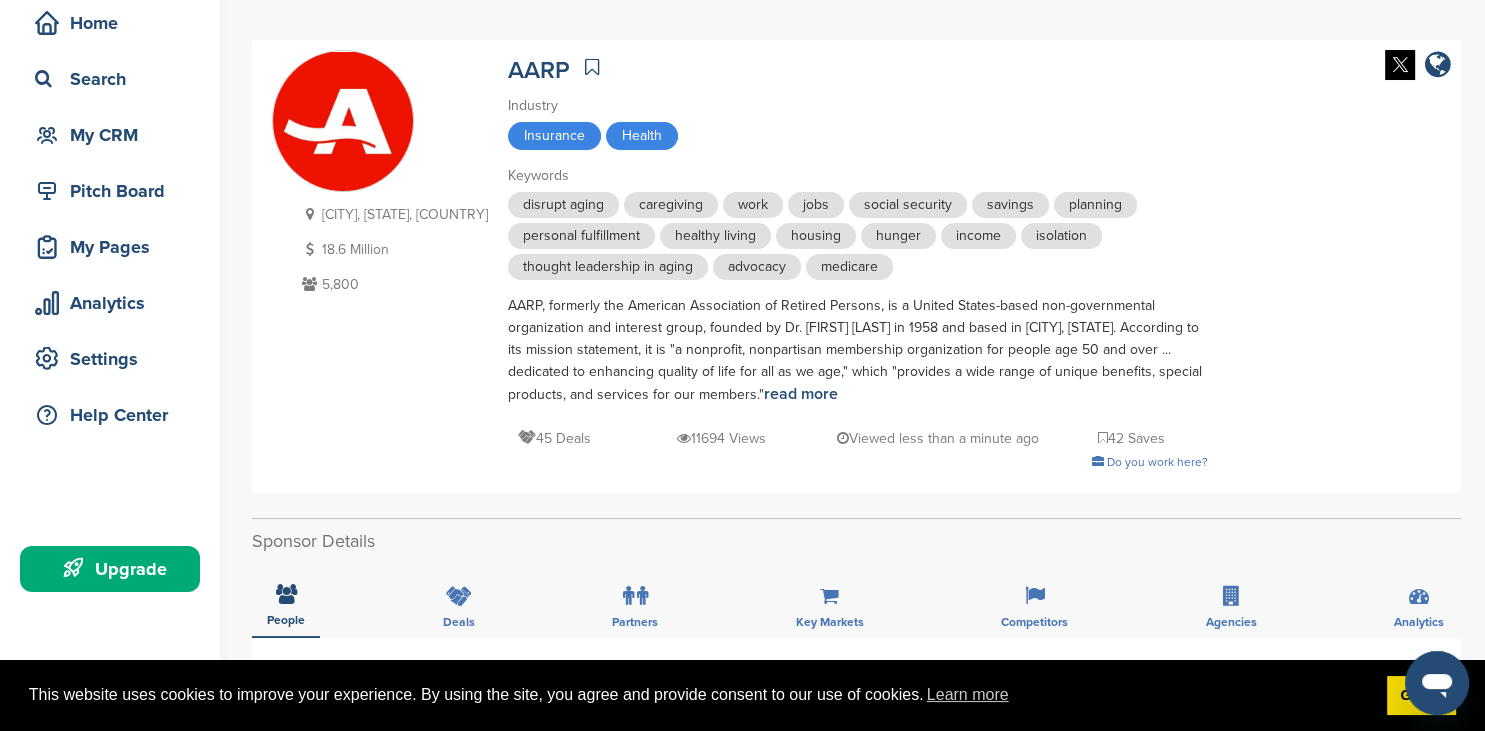 click on "thought leadership in aging" at bounding box center (608, 267) 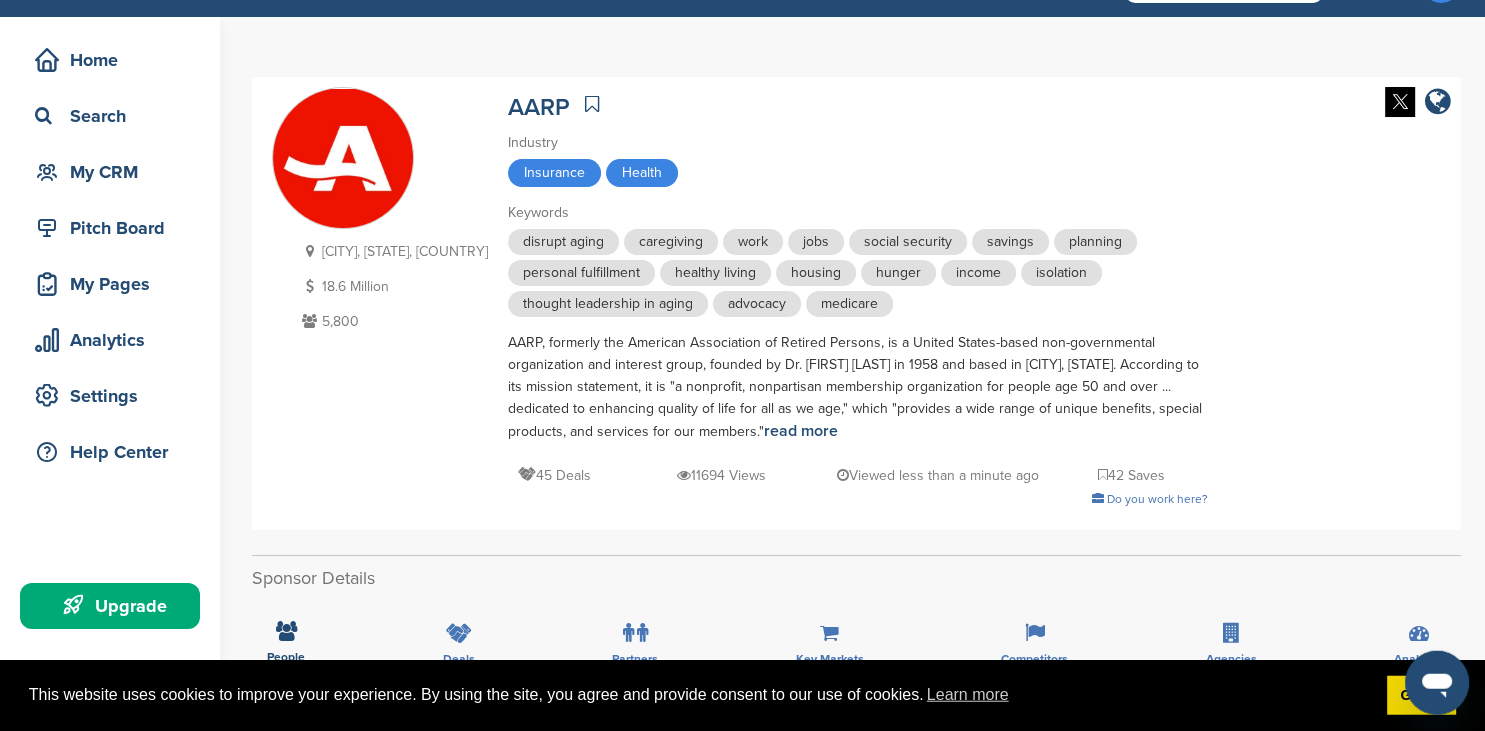 scroll, scrollTop: 0, scrollLeft: 0, axis: both 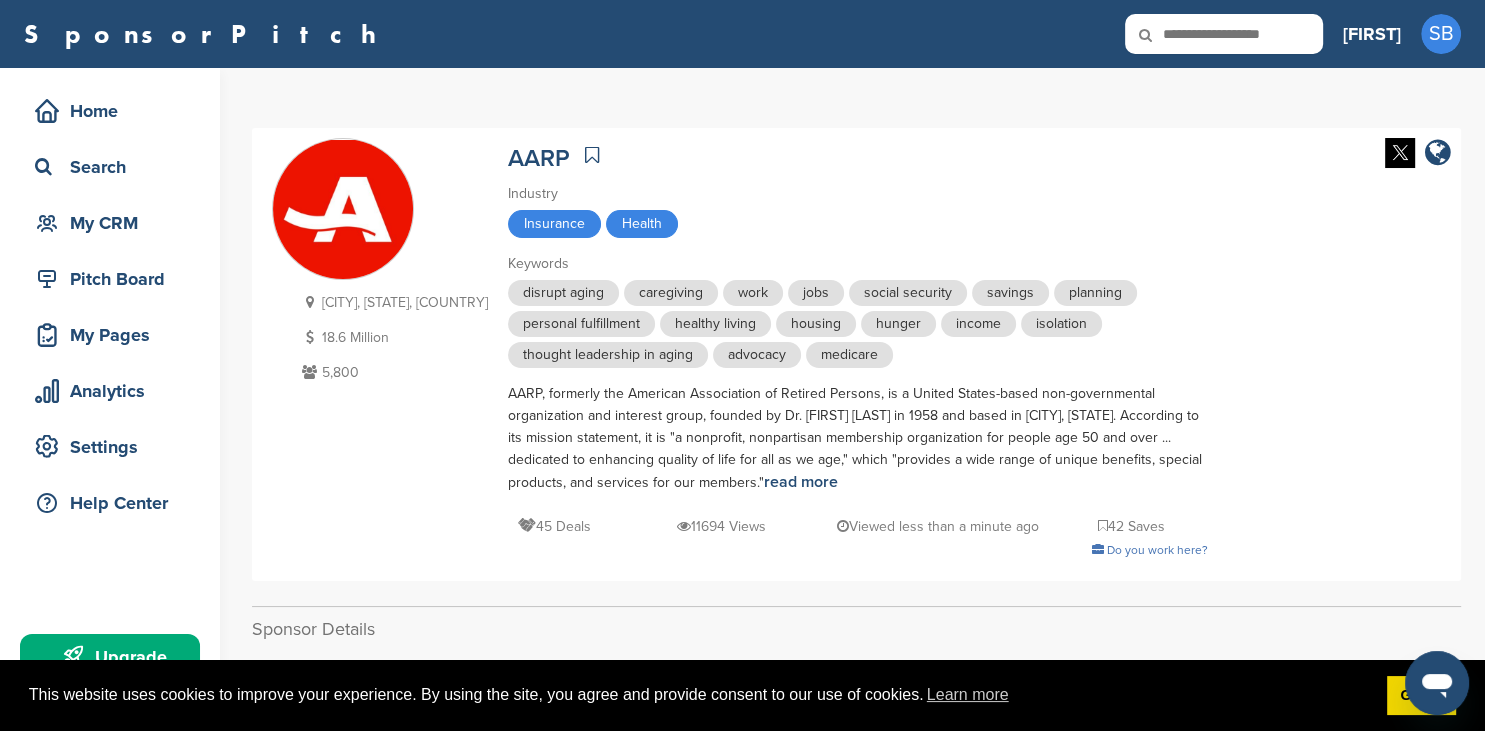 click at bounding box center (592, 155) 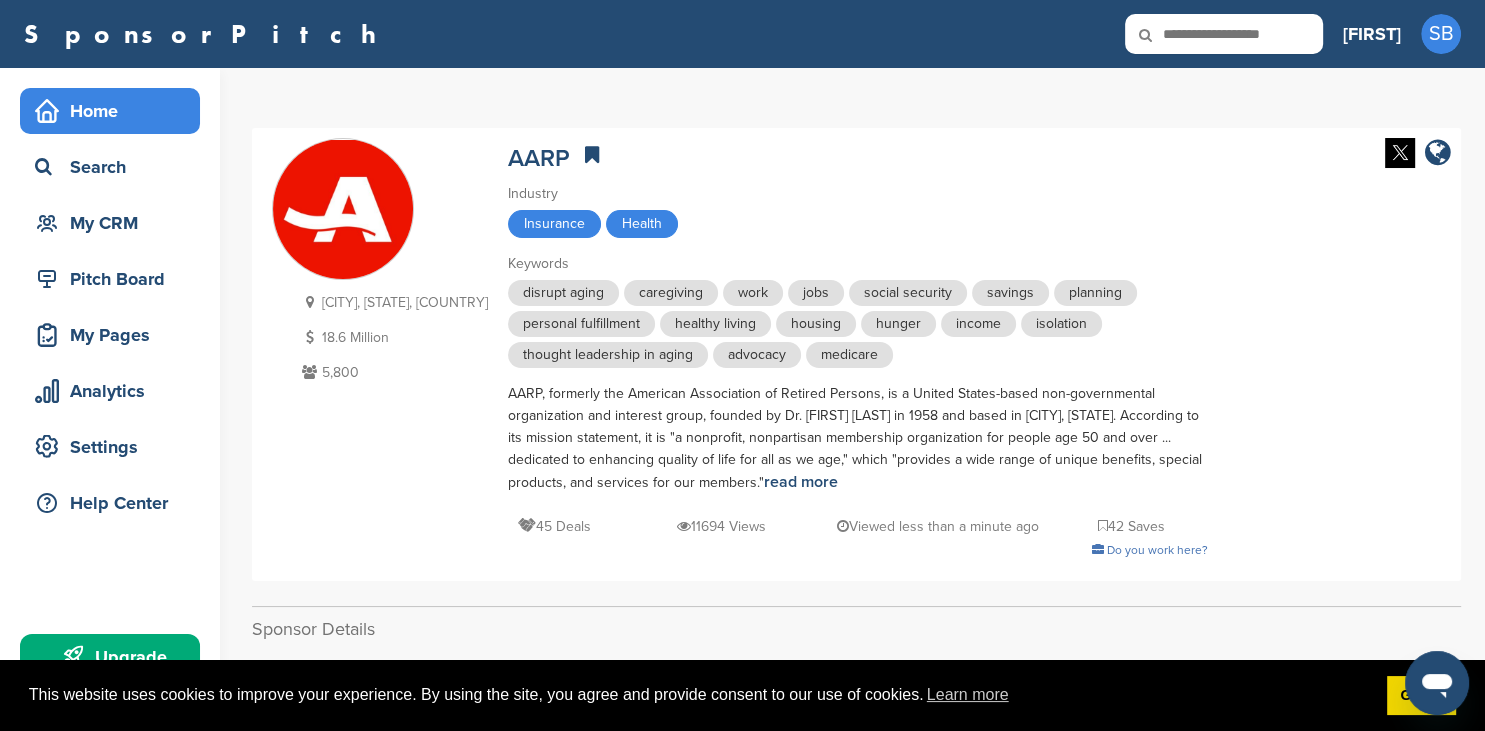 click on "Home" at bounding box center (115, 111) 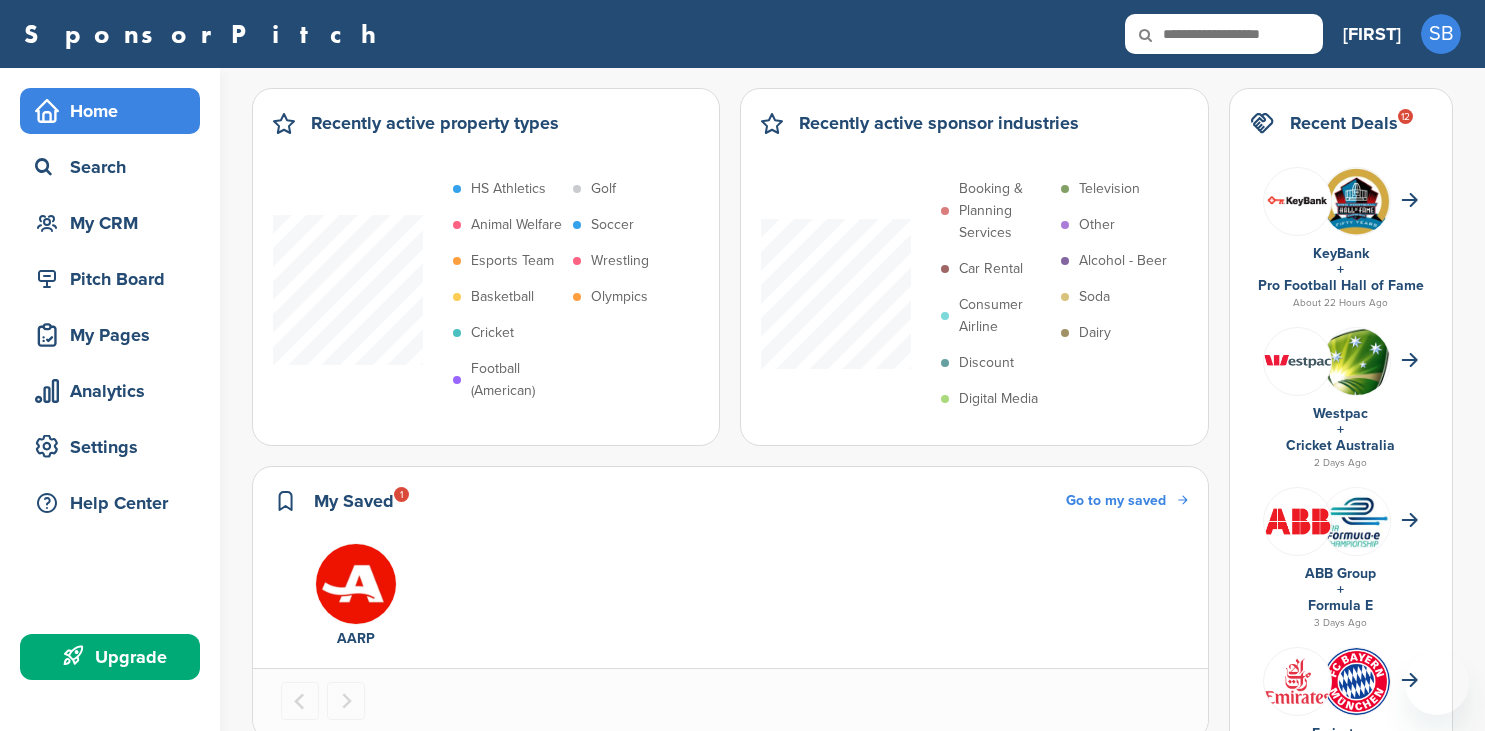scroll, scrollTop: 0, scrollLeft: 0, axis: both 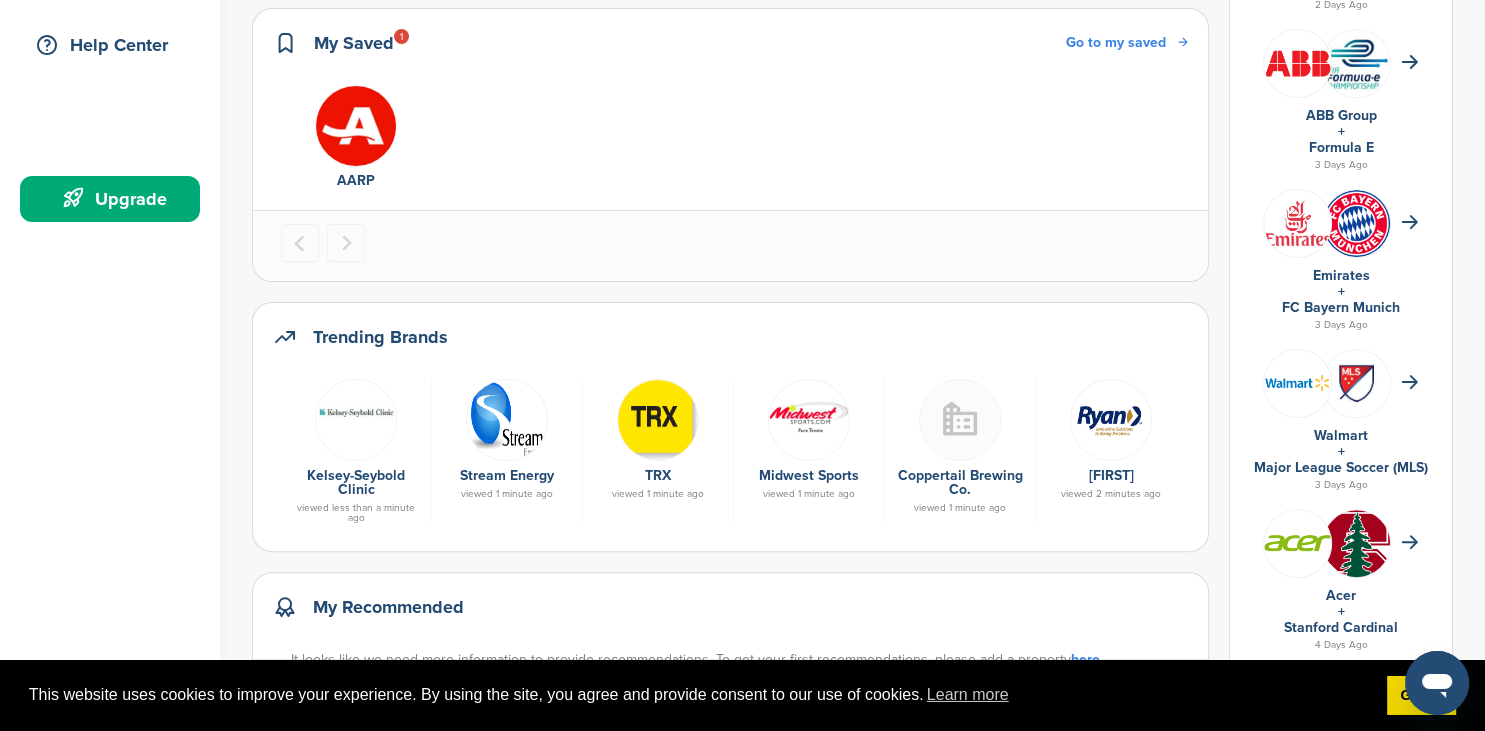 click on "[FIRST]" at bounding box center (1111, 475) 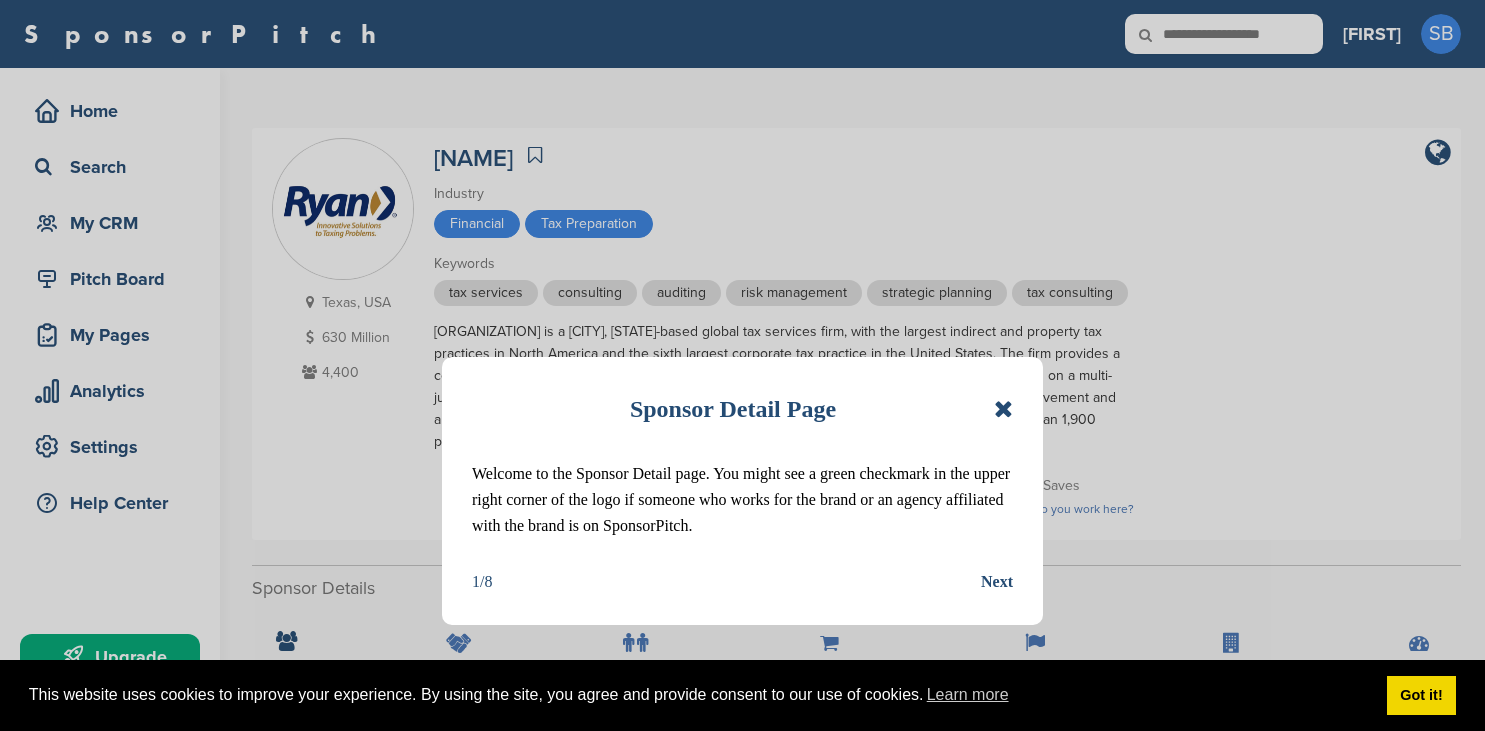 scroll, scrollTop: 0, scrollLeft: 0, axis: both 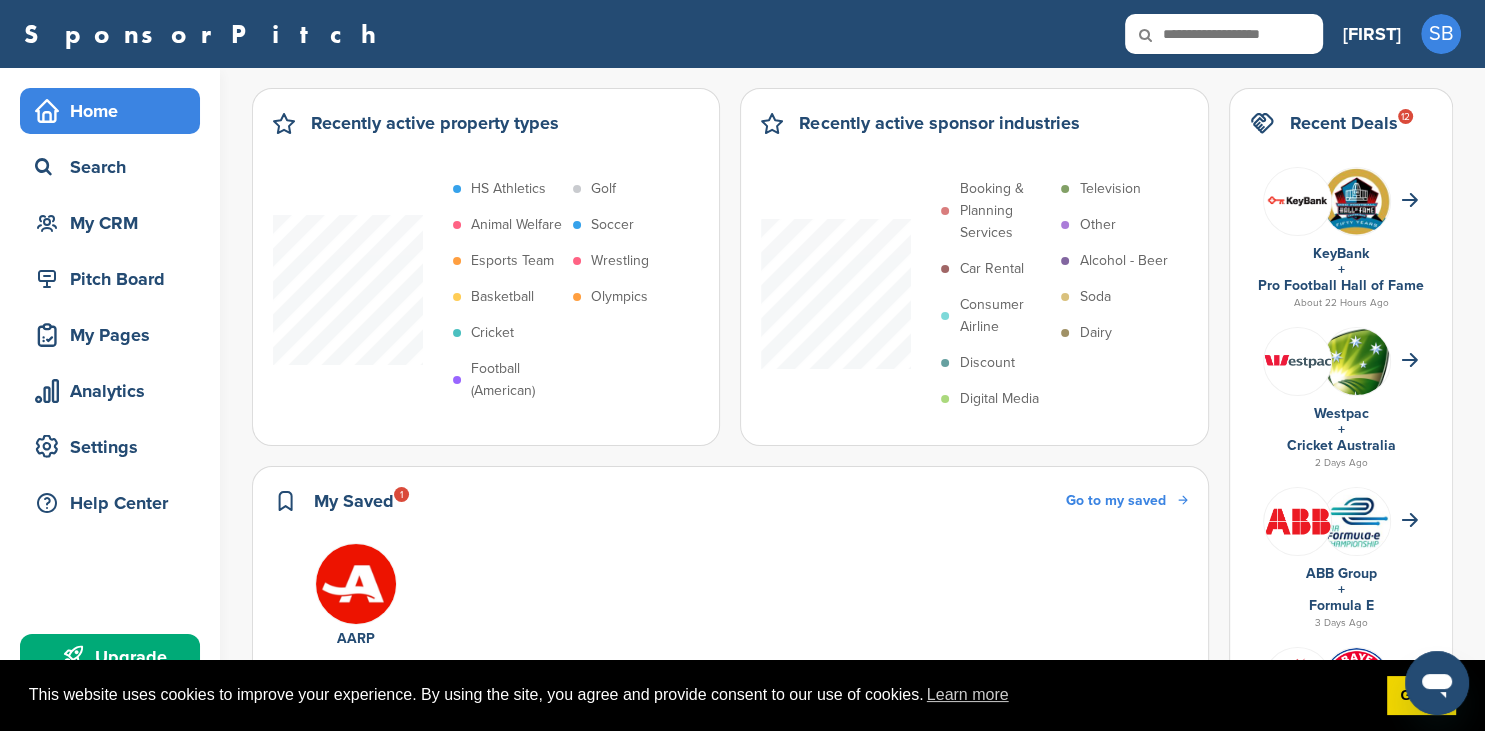 click at bounding box center [1224, 34] 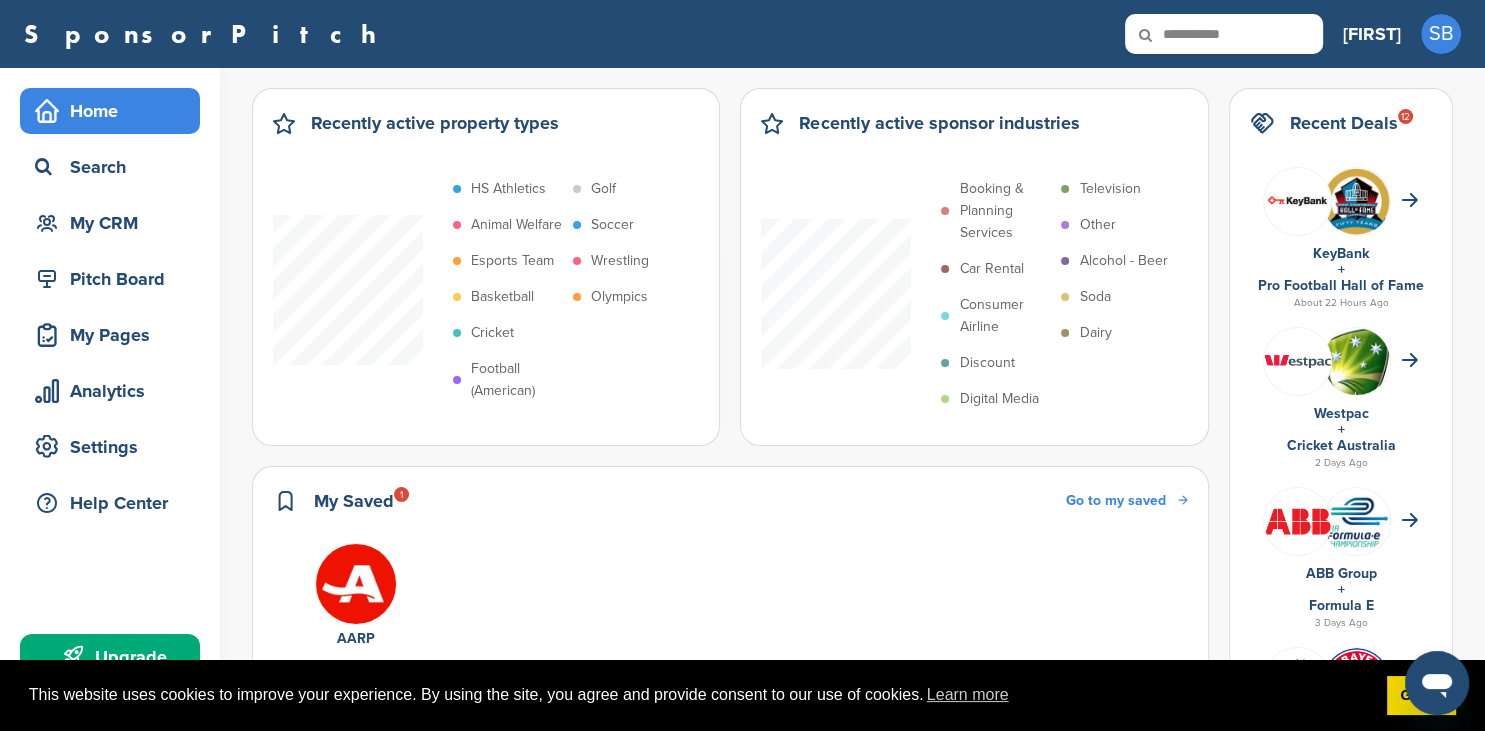 type on "**********" 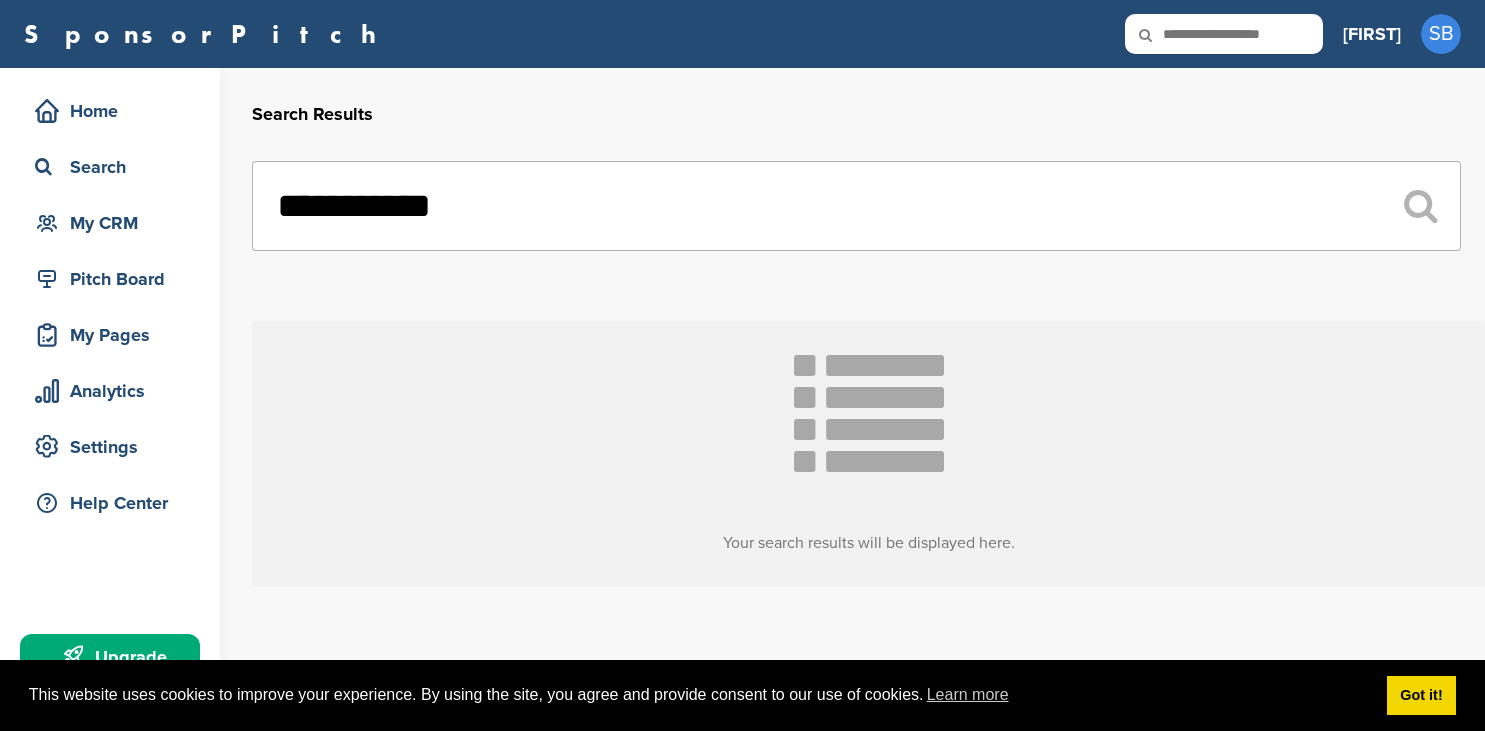 scroll, scrollTop: 0, scrollLeft: 0, axis: both 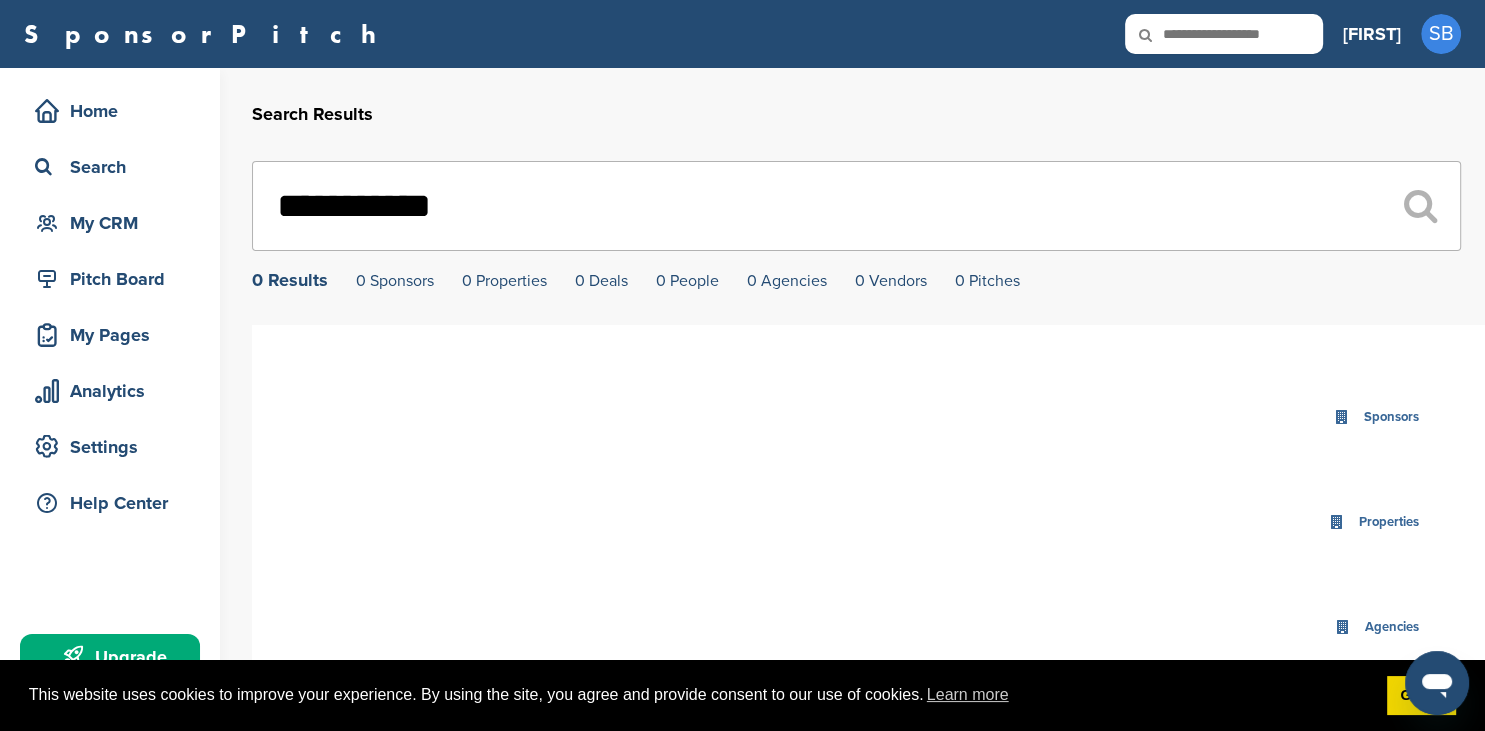 click on "**********" at bounding box center (856, 206) 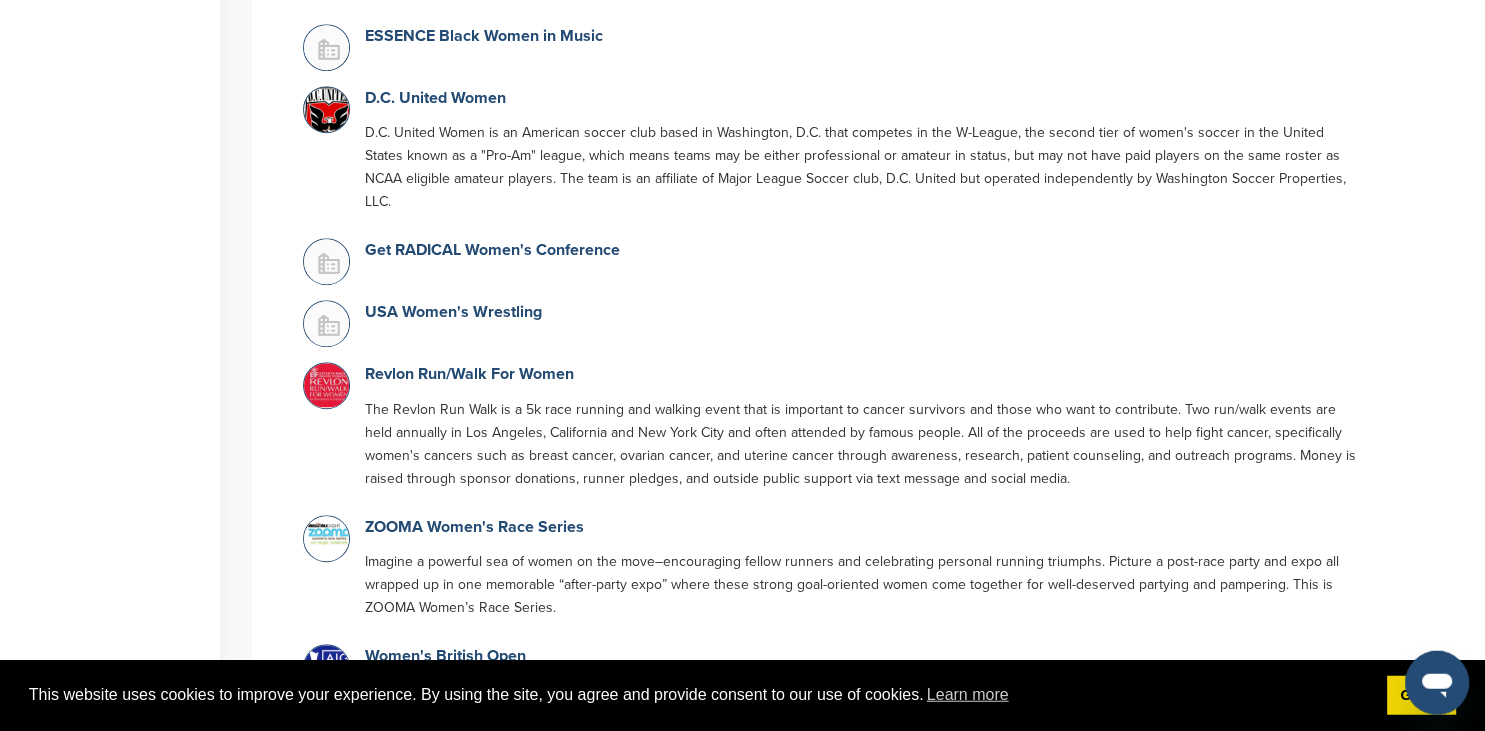 scroll, scrollTop: 0, scrollLeft: 0, axis: both 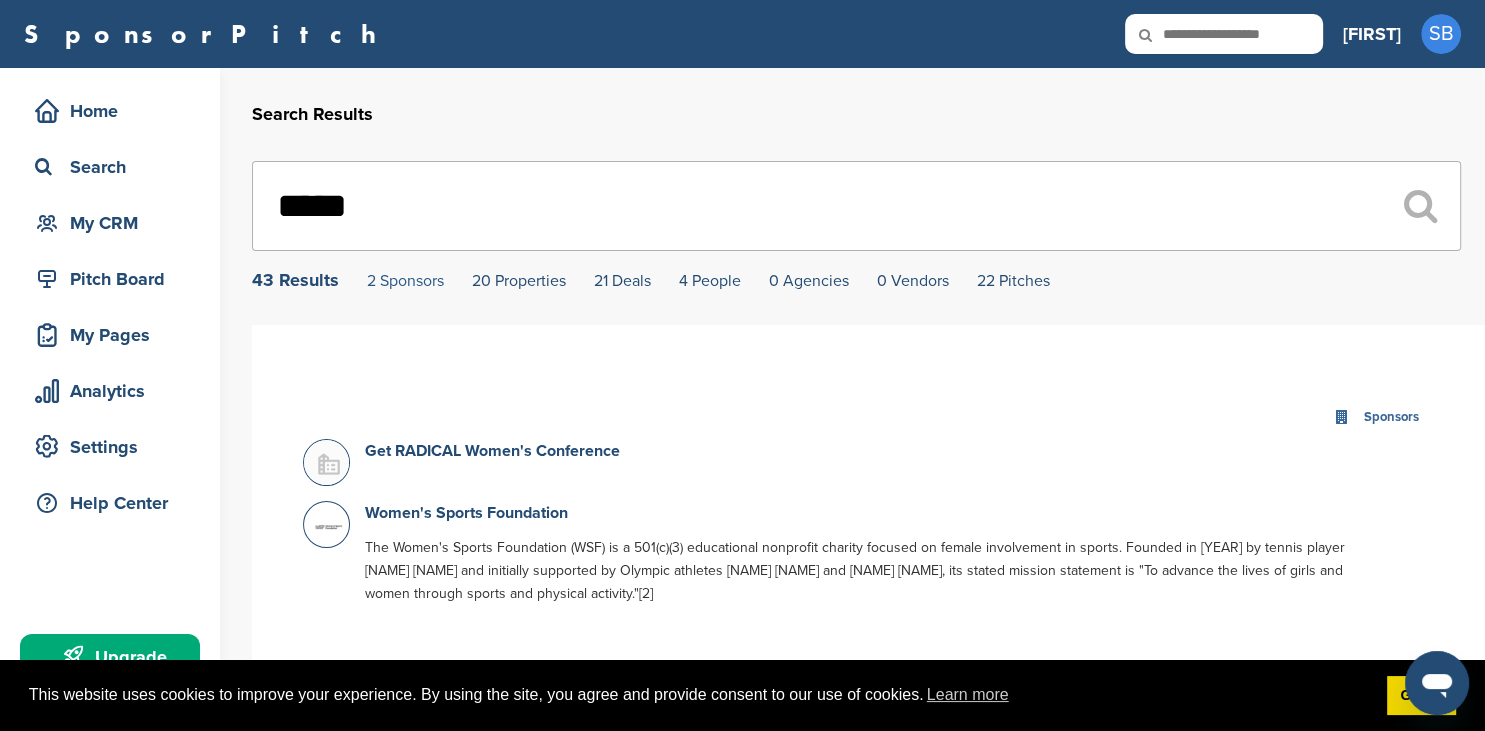 type on "*****" 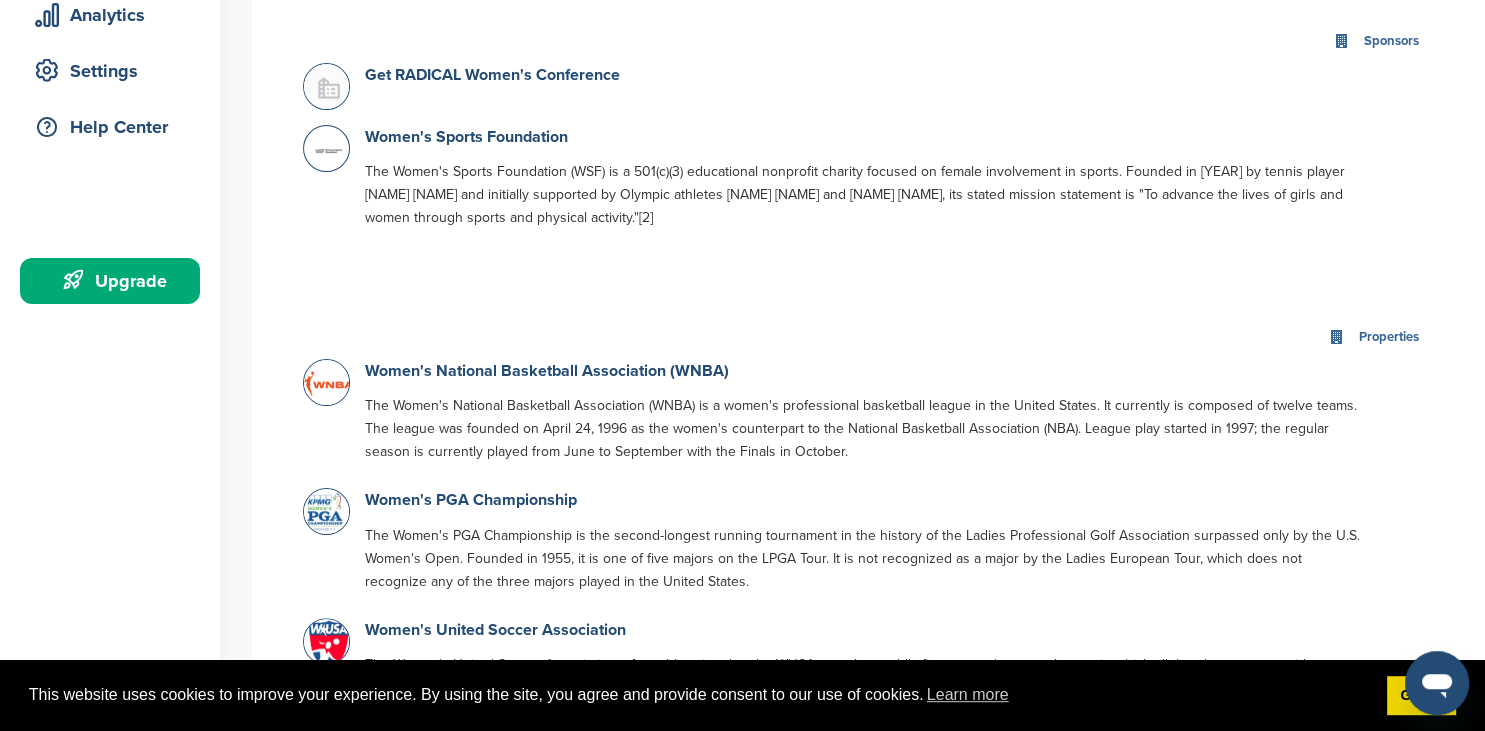 scroll, scrollTop: 378, scrollLeft: 0, axis: vertical 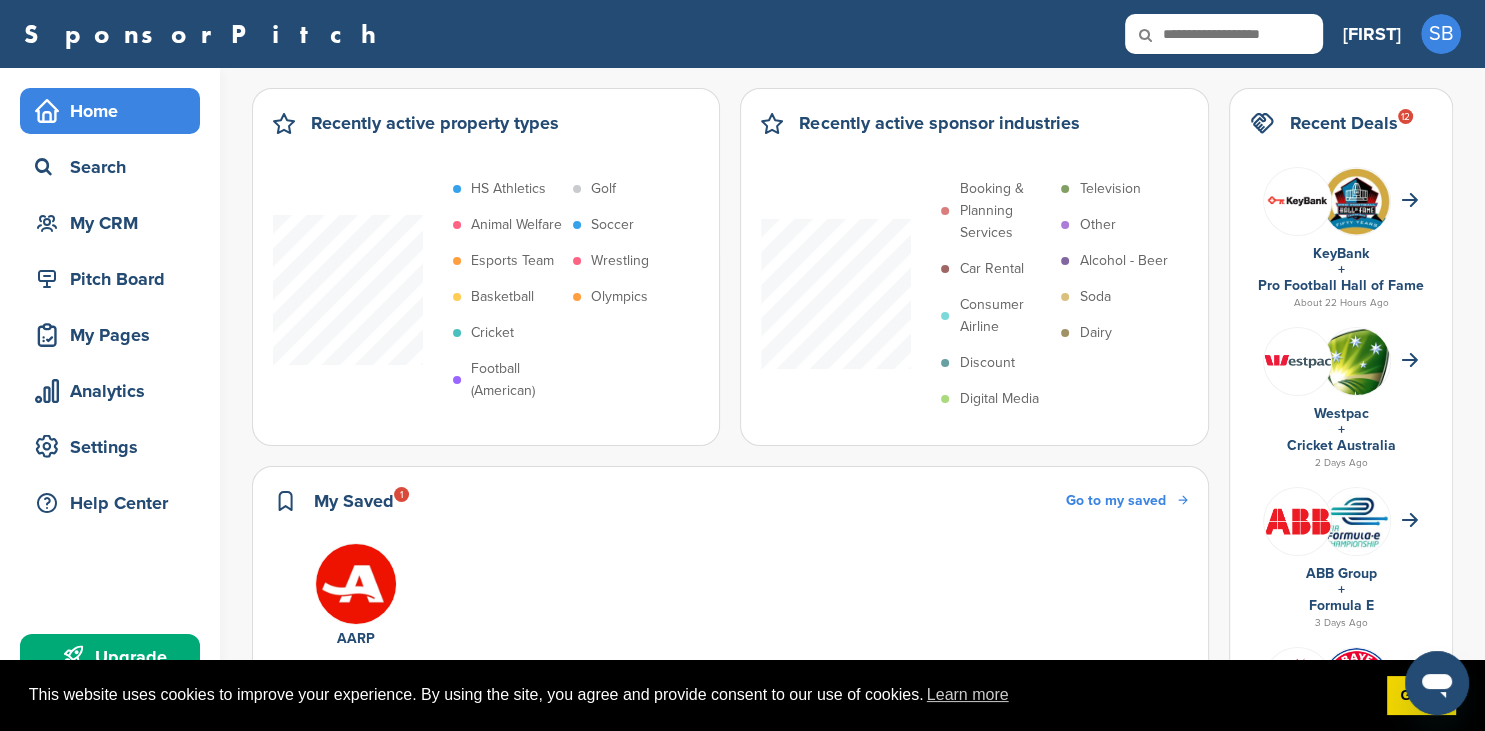 click at bounding box center (1224, 34) 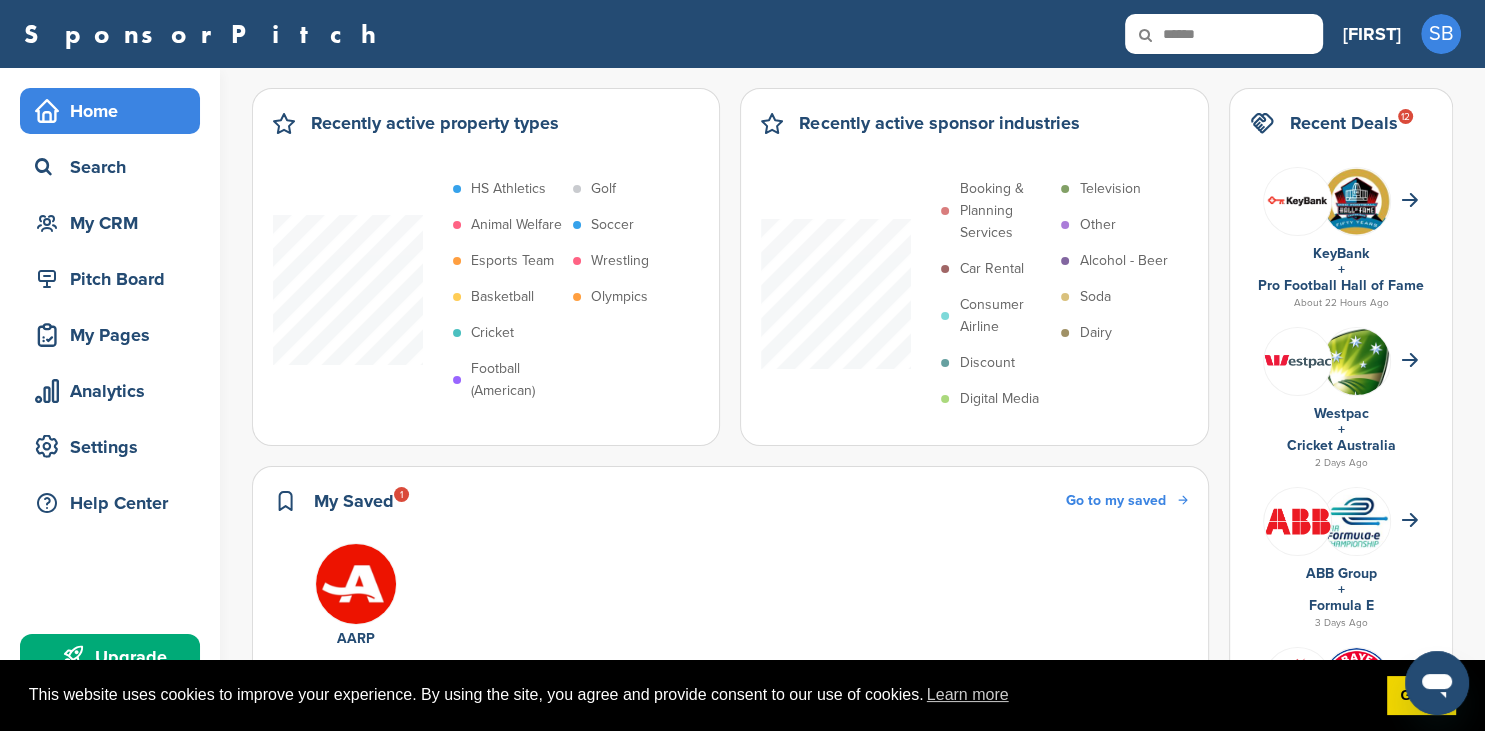 type on "******" 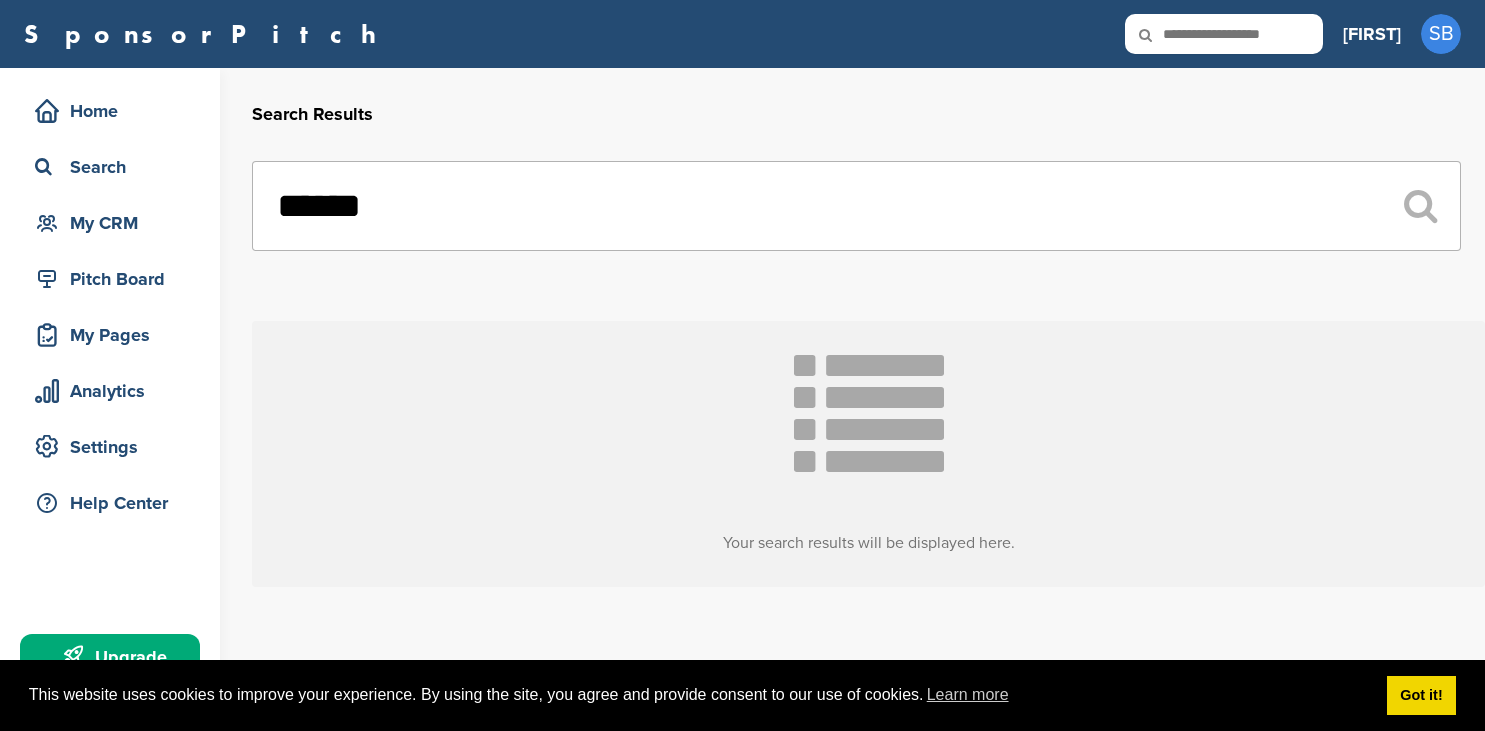 scroll, scrollTop: 0, scrollLeft: 0, axis: both 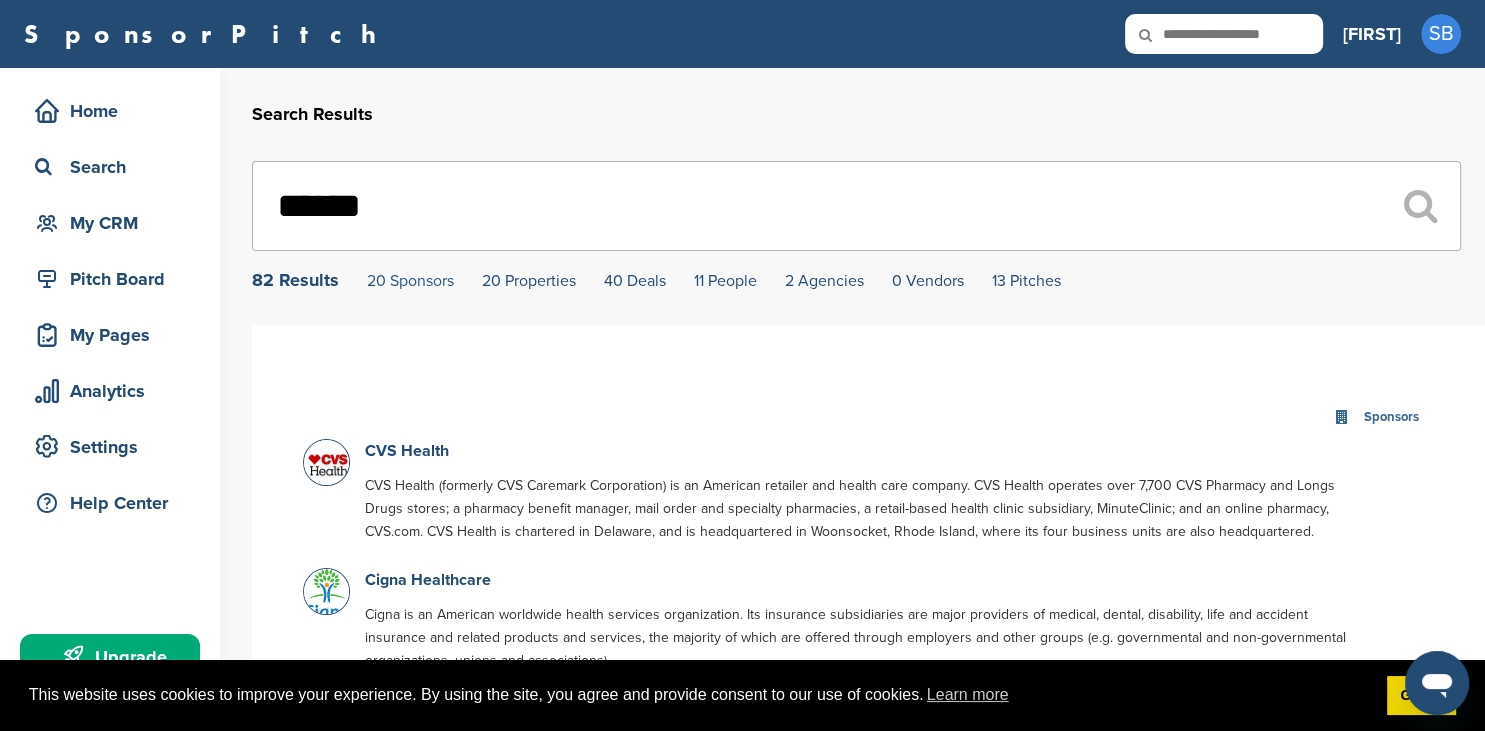 click on "20 Sponsors" at bounding box center (410, 281) 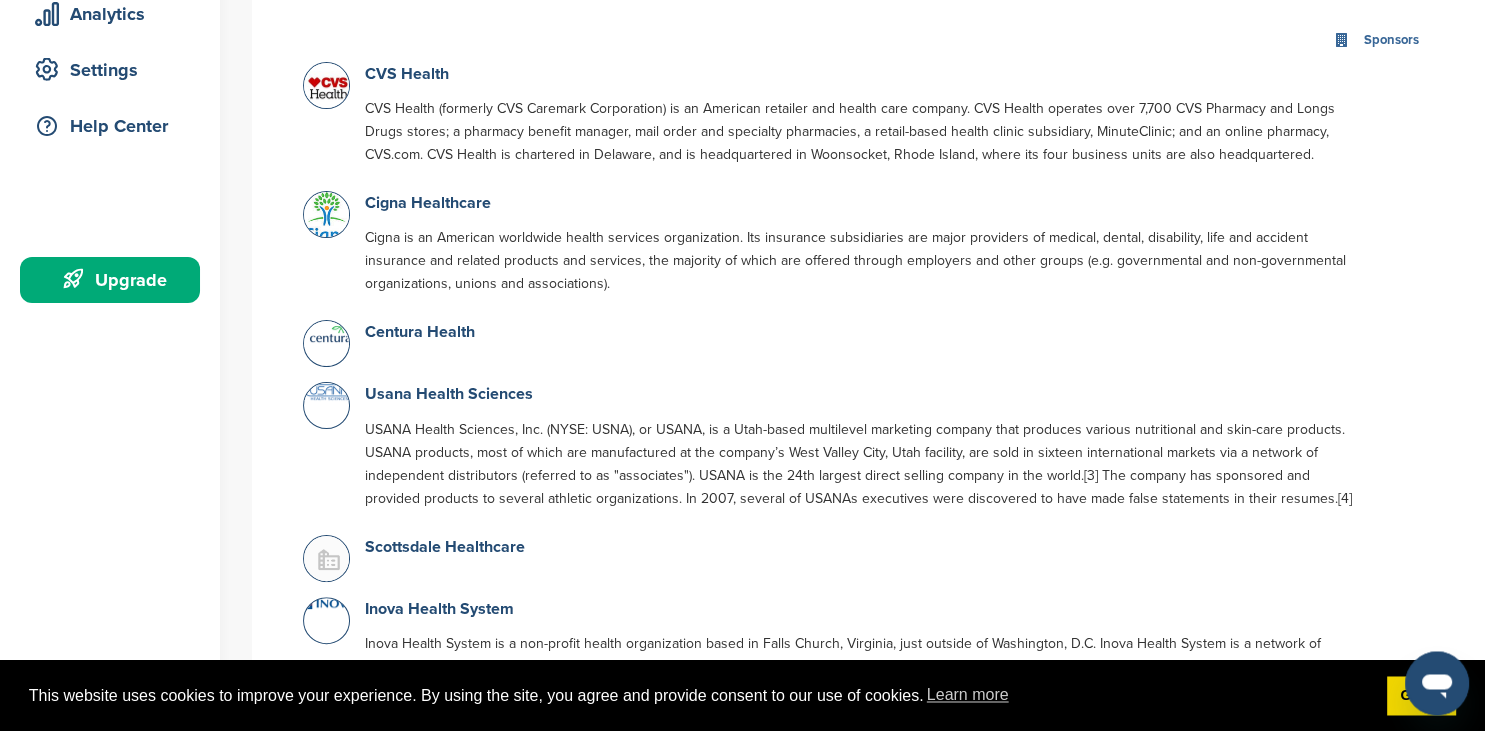 scroll, scrollTop: 378, scrollLeft: 0, axis: vertical 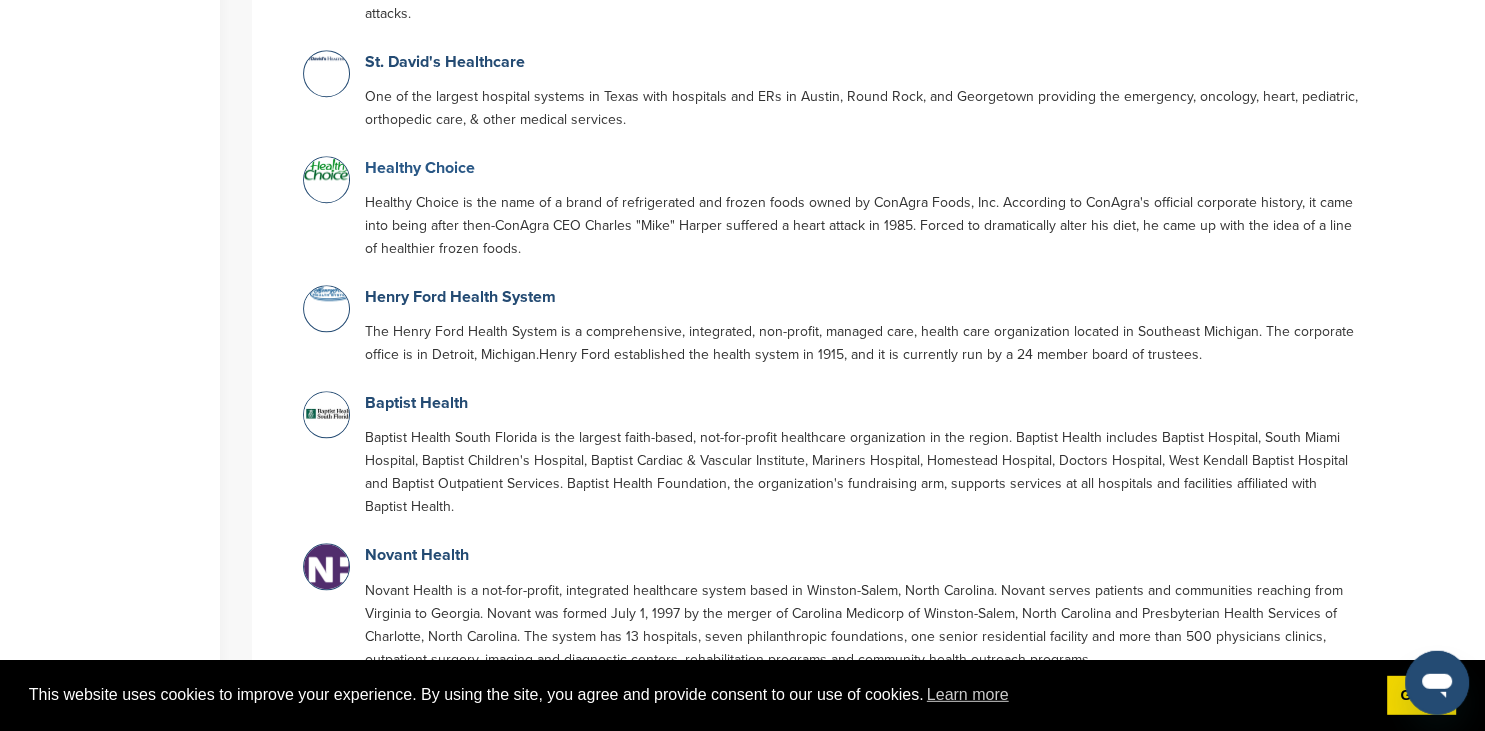 click on "Healthy Choice" at bounding box center [420, 169] 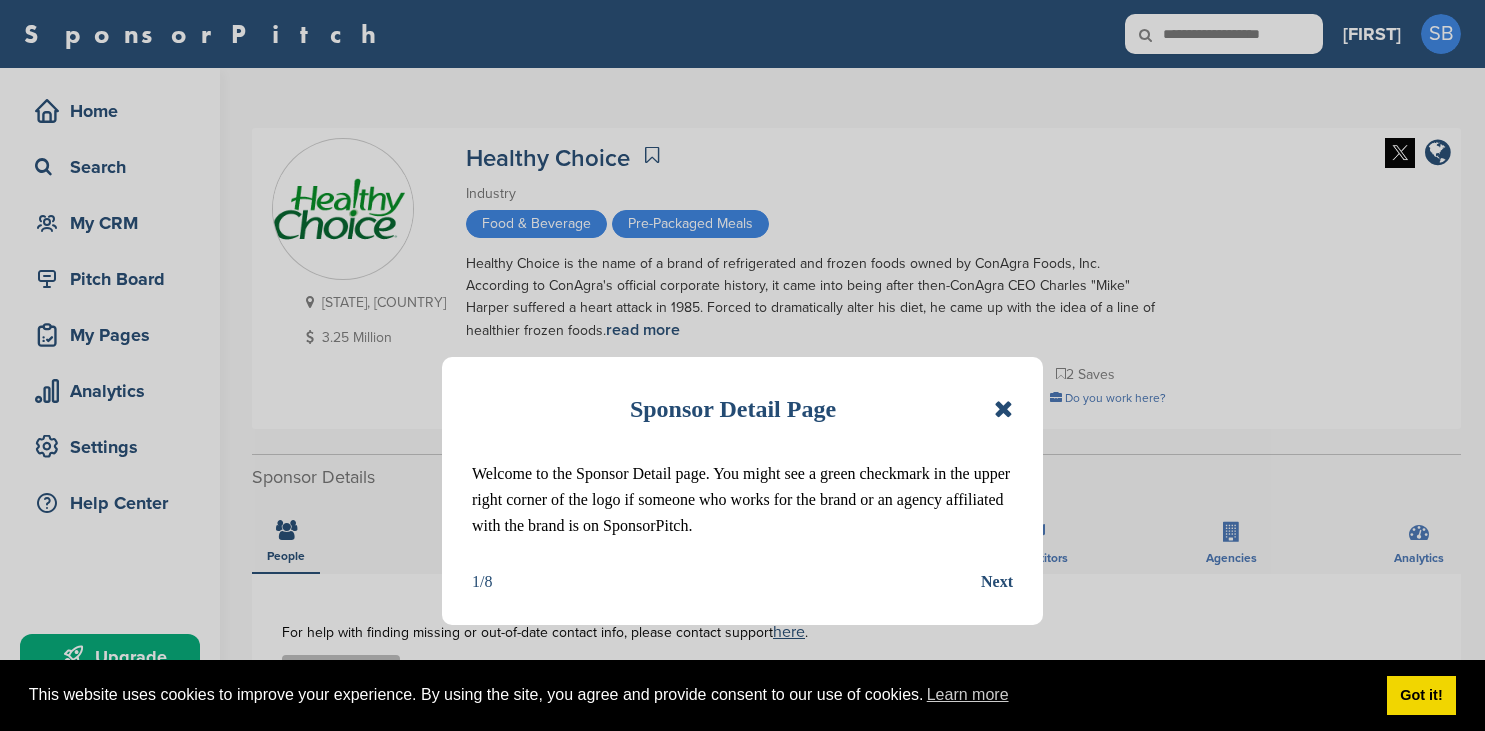 scroll, scrollTop: 0, scrollLeft: 0, axis: both 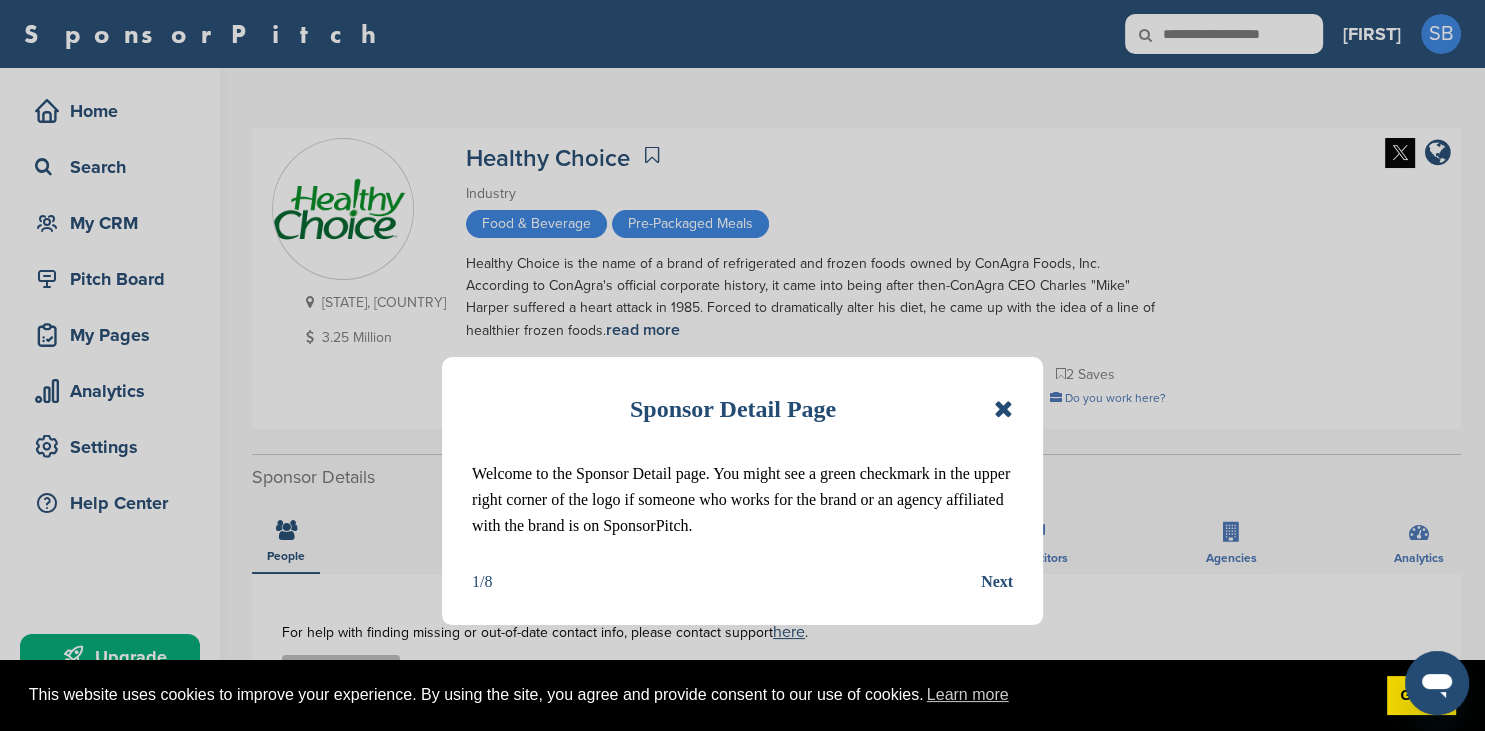 click at bounding box center [1003, 409] 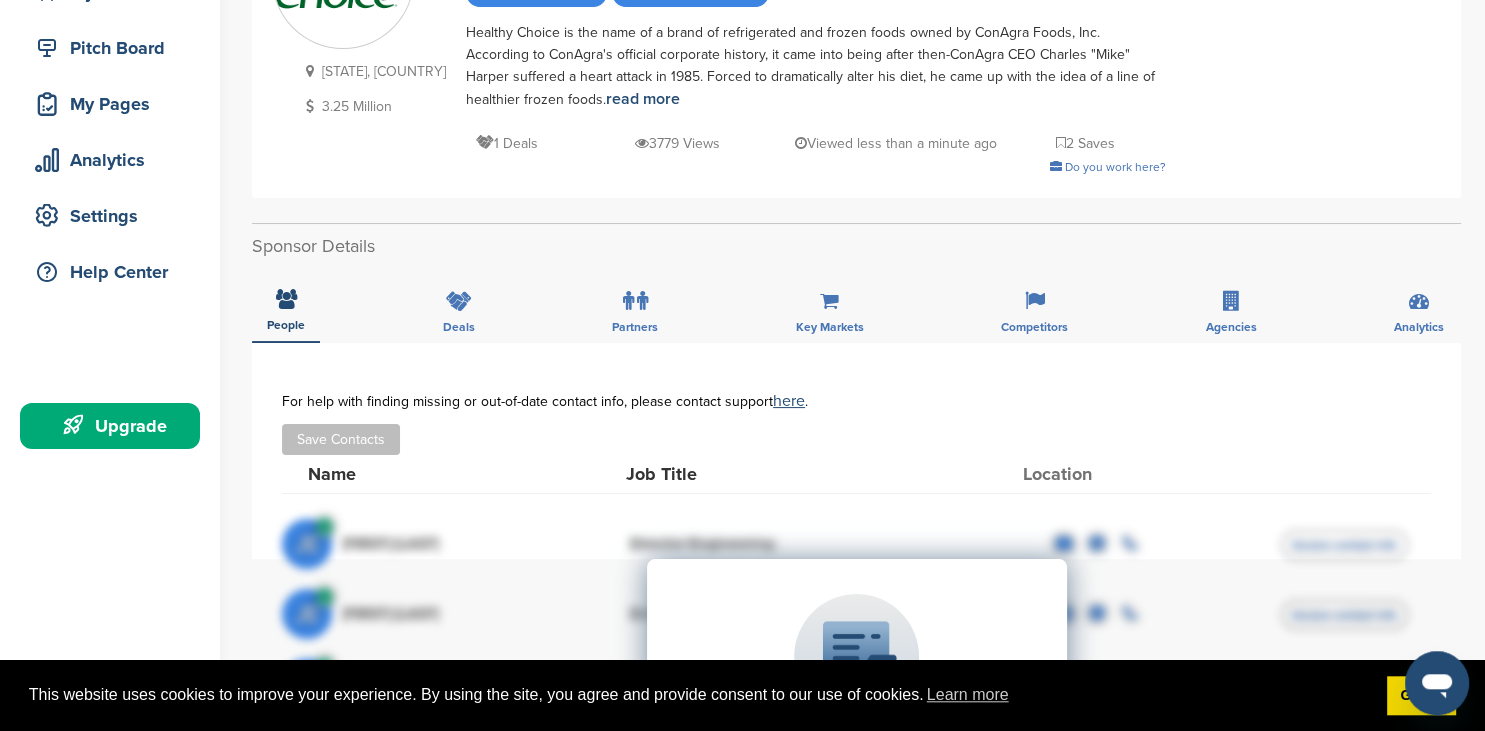 scroll, scrollTop: 141, scrollLeft: 0, axis: vertical 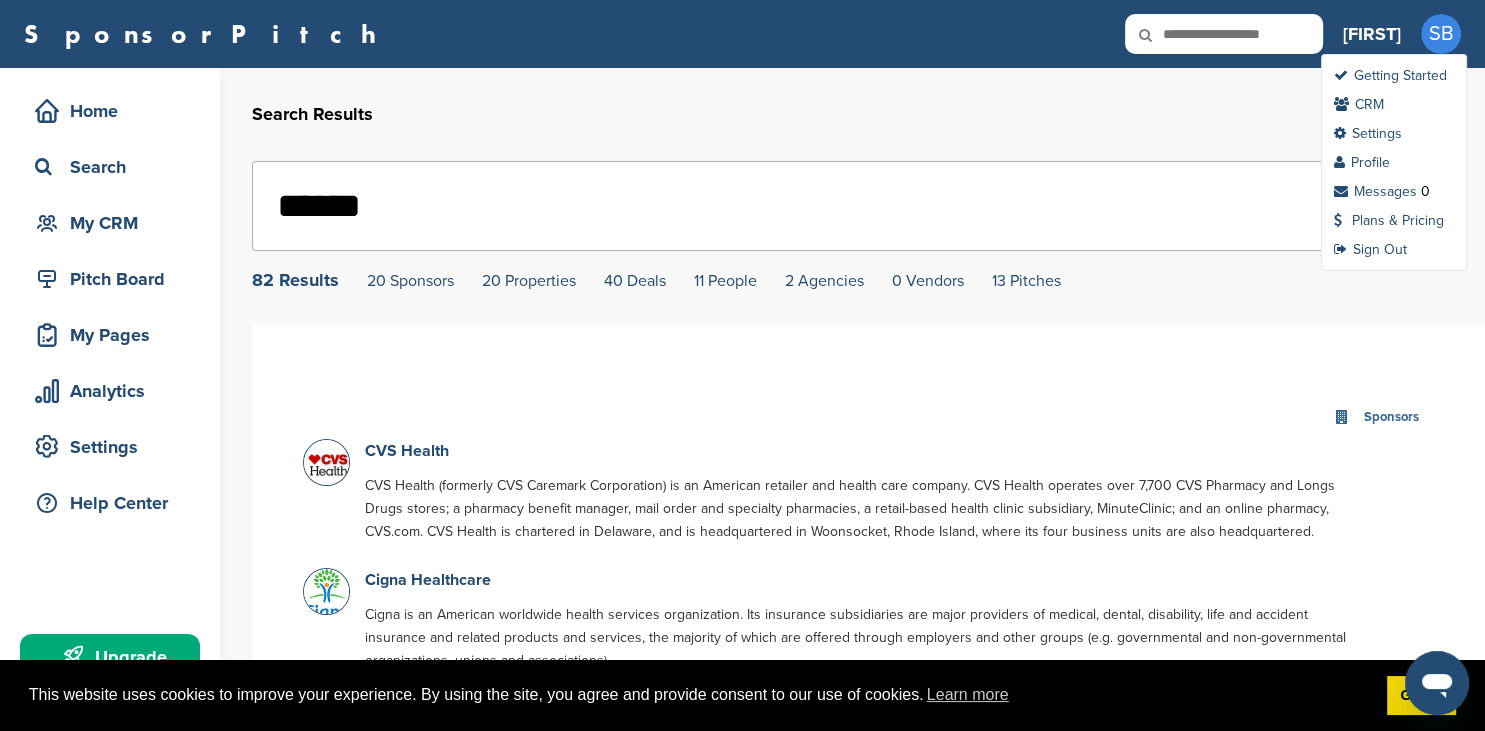 click on "SB" at bounding box center [1441, 34] 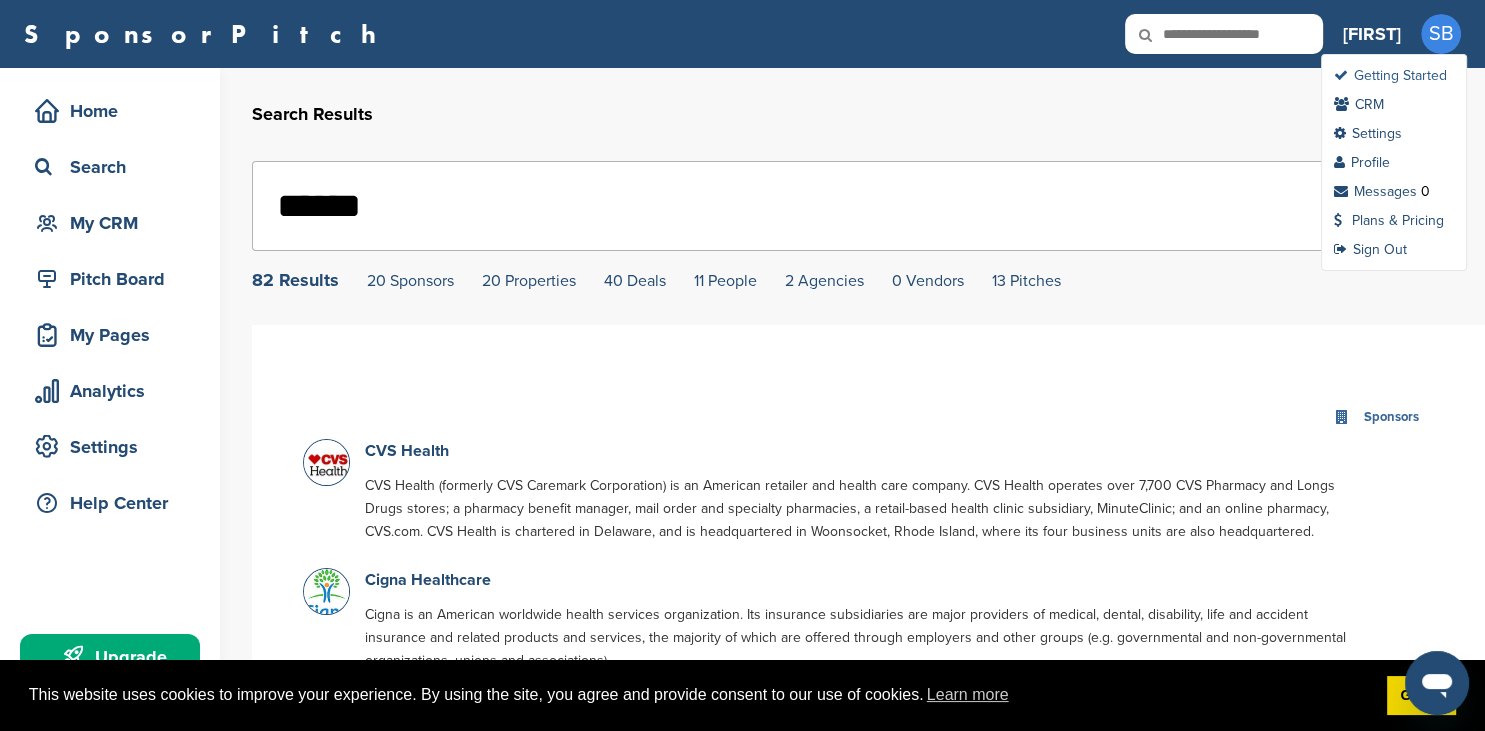 click on "Getting Started" at bounding box center [1390, 75] 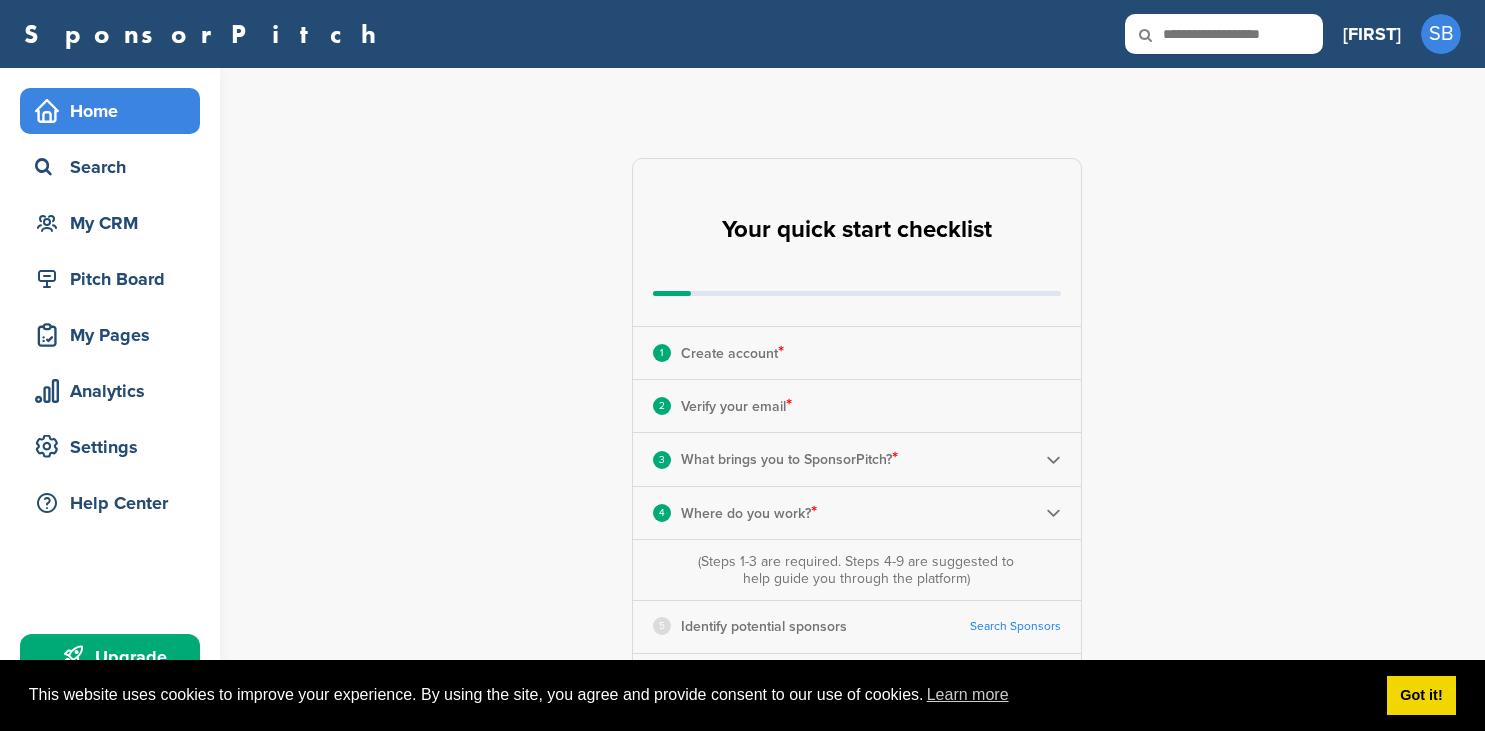 scroll, scrollTop: 0, scrollLeft: 0, axis: both 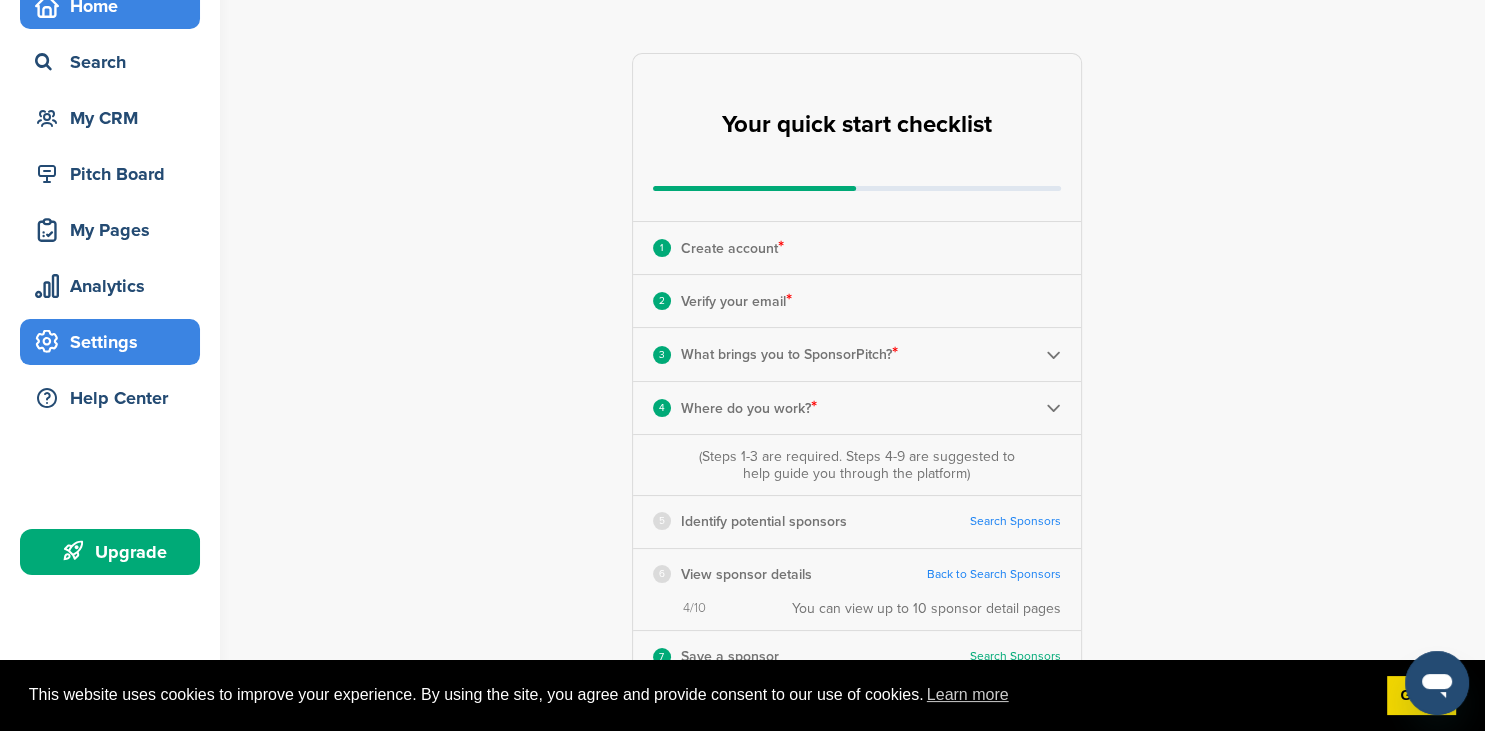 click on "Settings" at bounding box center (115, 342) 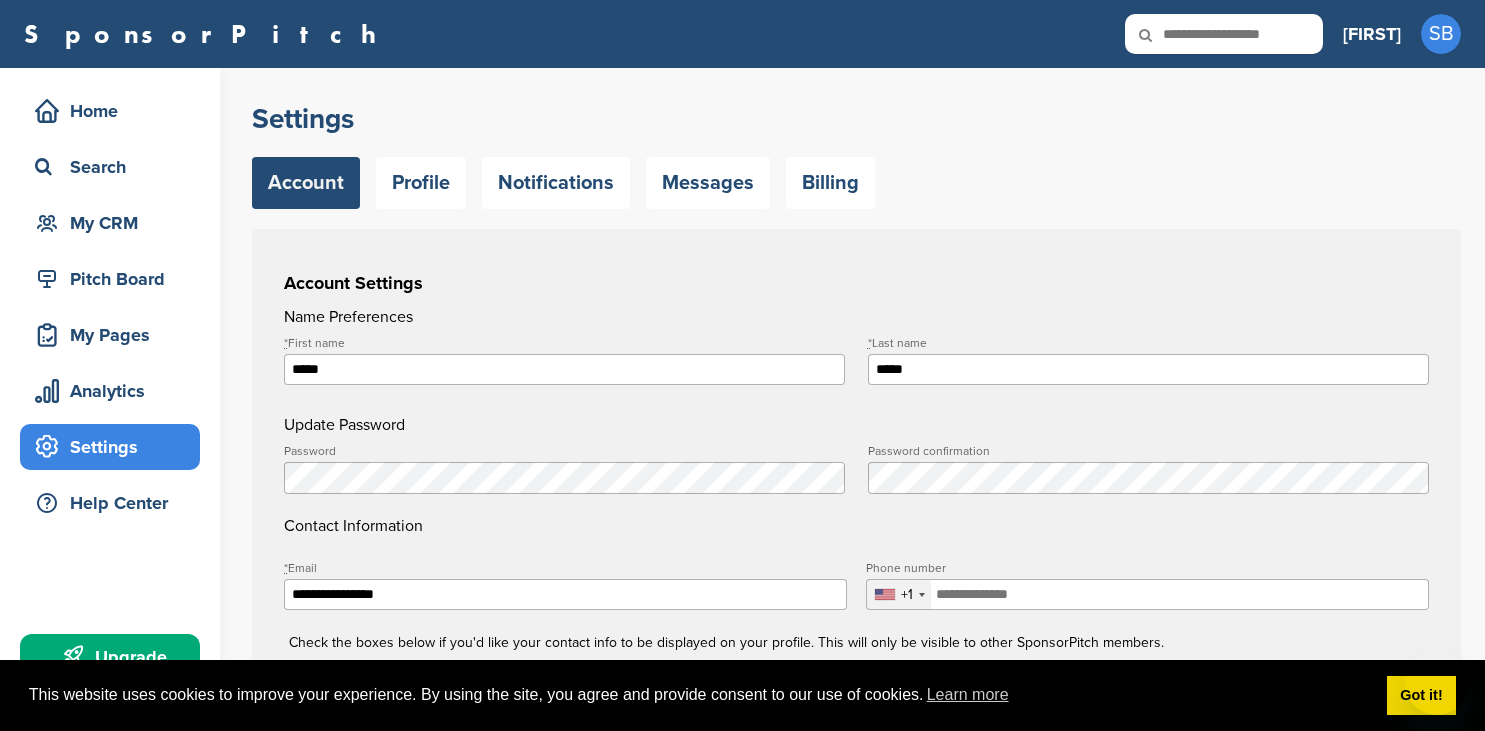 scroll, scrollTop: 0, scrollLeft: 0, axis: both 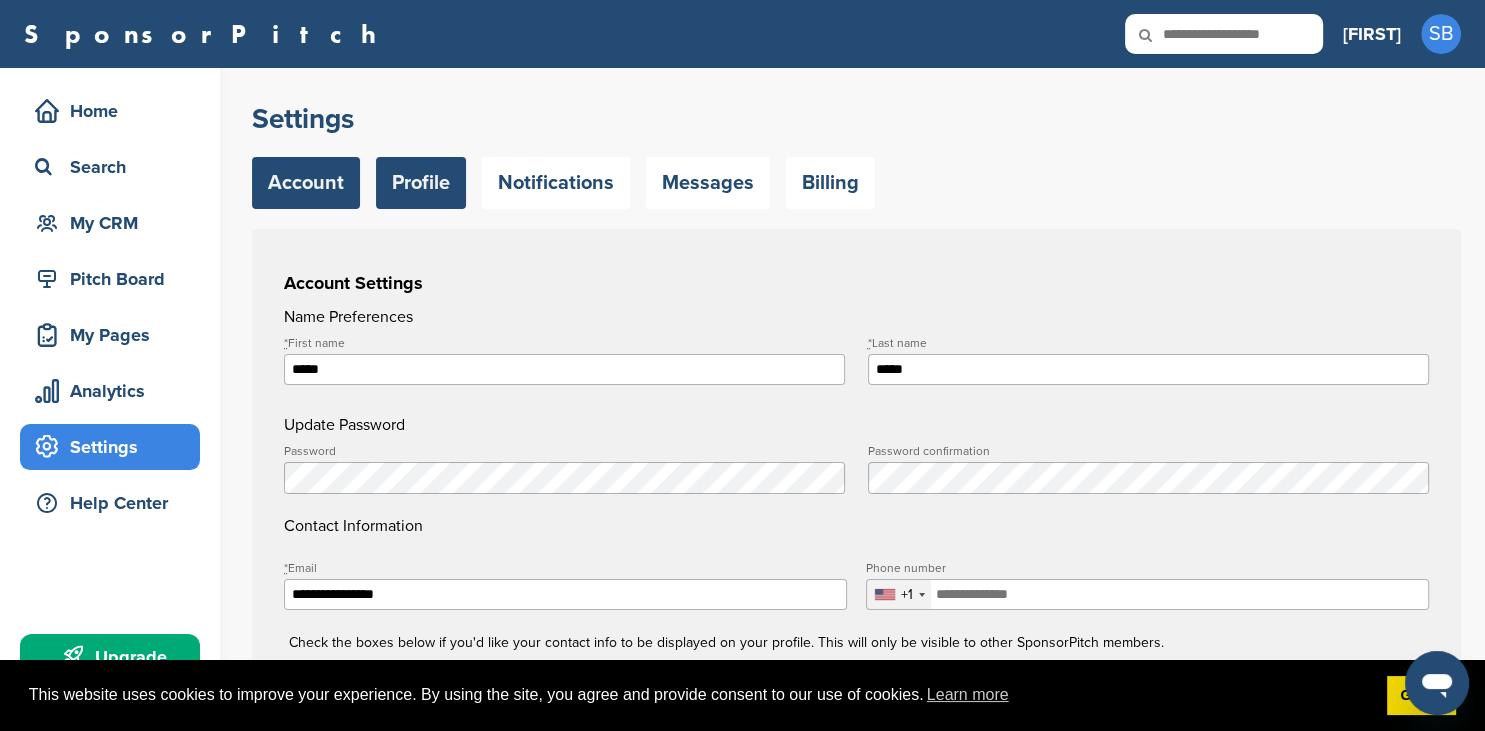 click on "Profile" at bounding box center (421, 183) 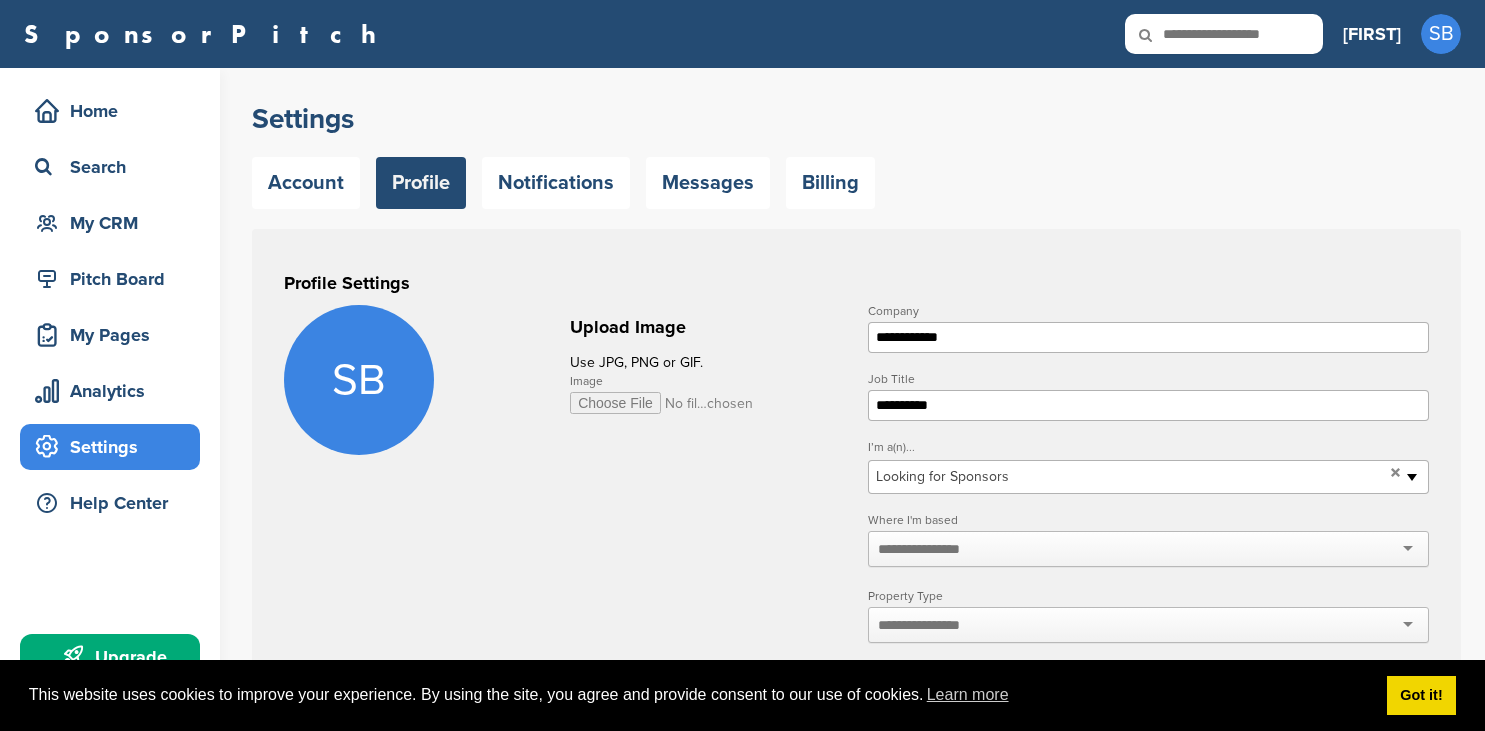 scroll, scrollTop: 0, scrollLeft: 0, axis: both 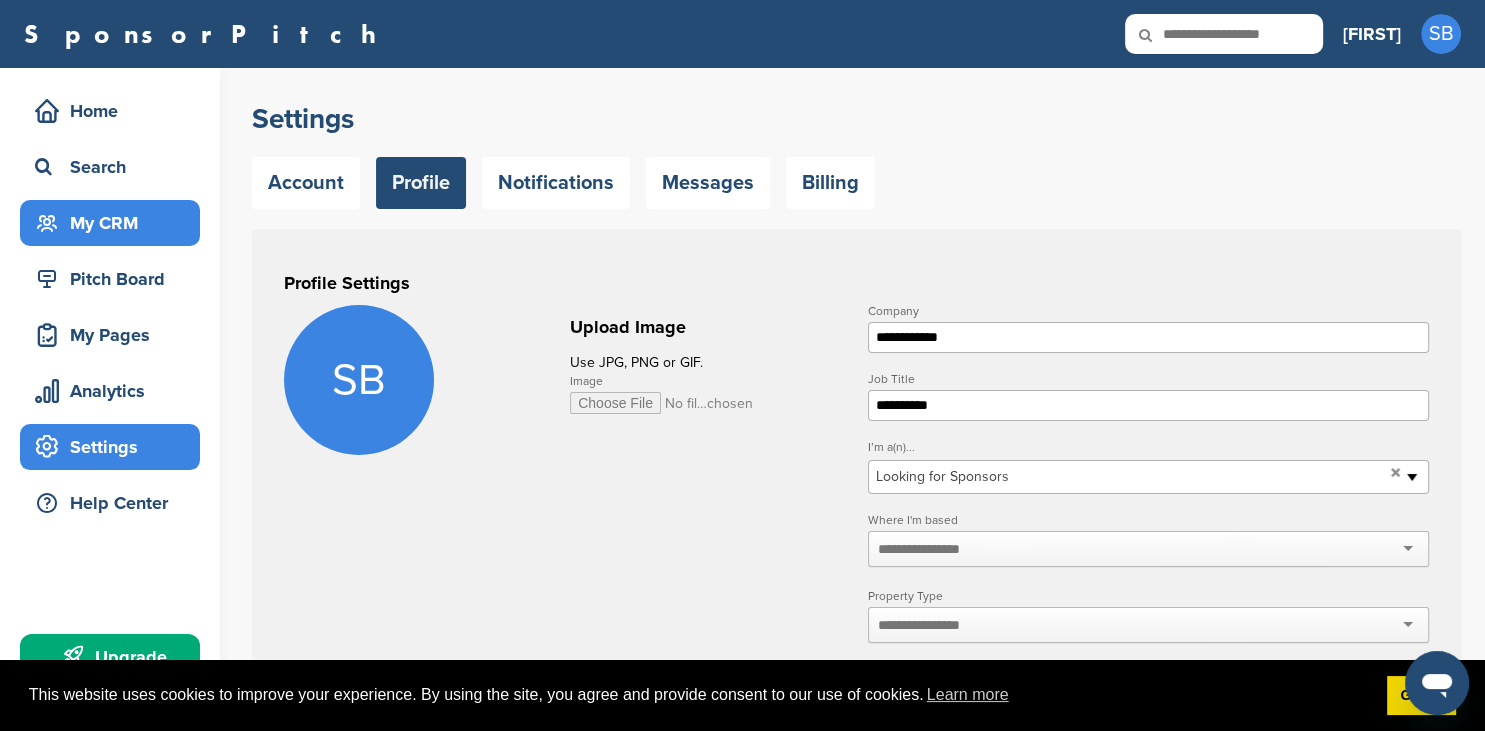 click on "My CRM" at bounding box center [115, 223] 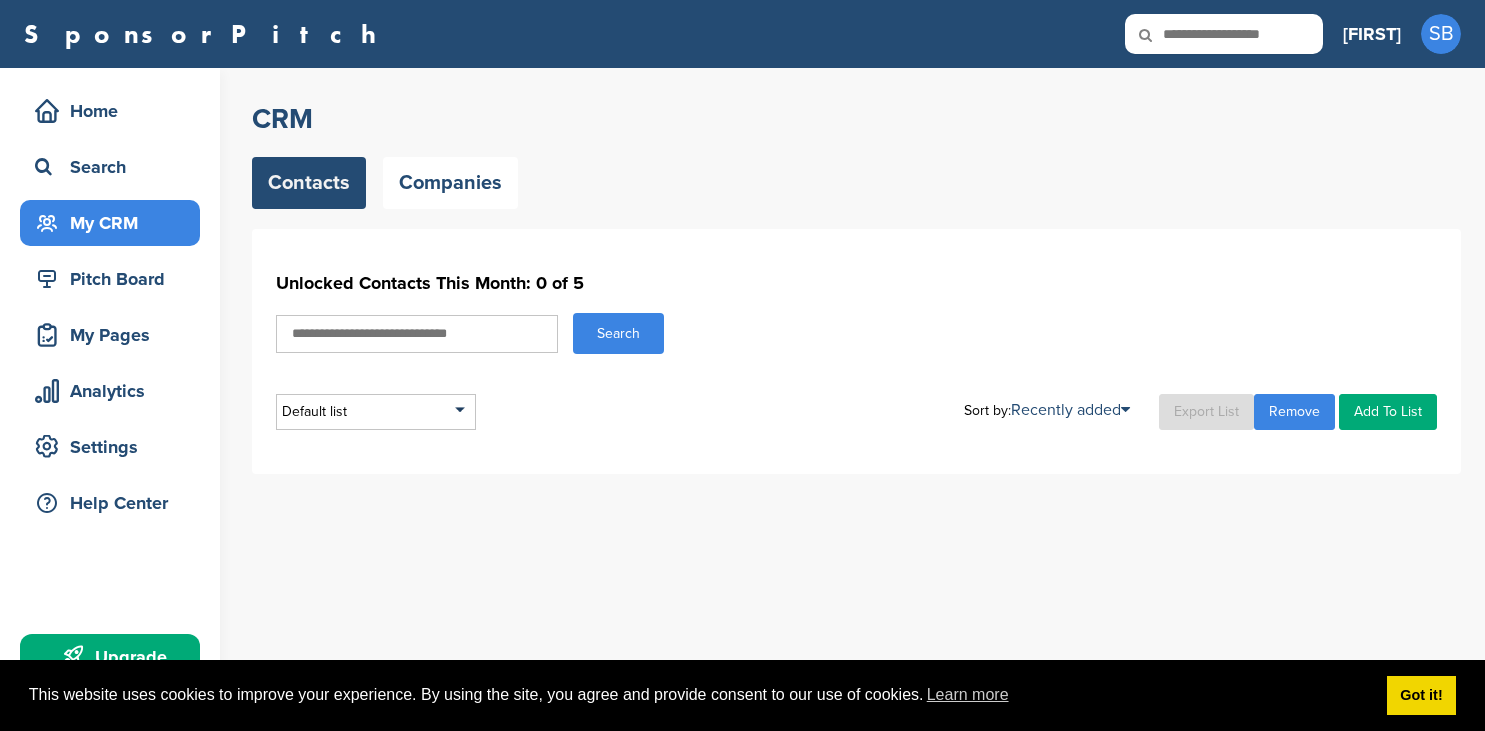 scroll, scrollTop: 0, scrollLeft: 0, axis: both 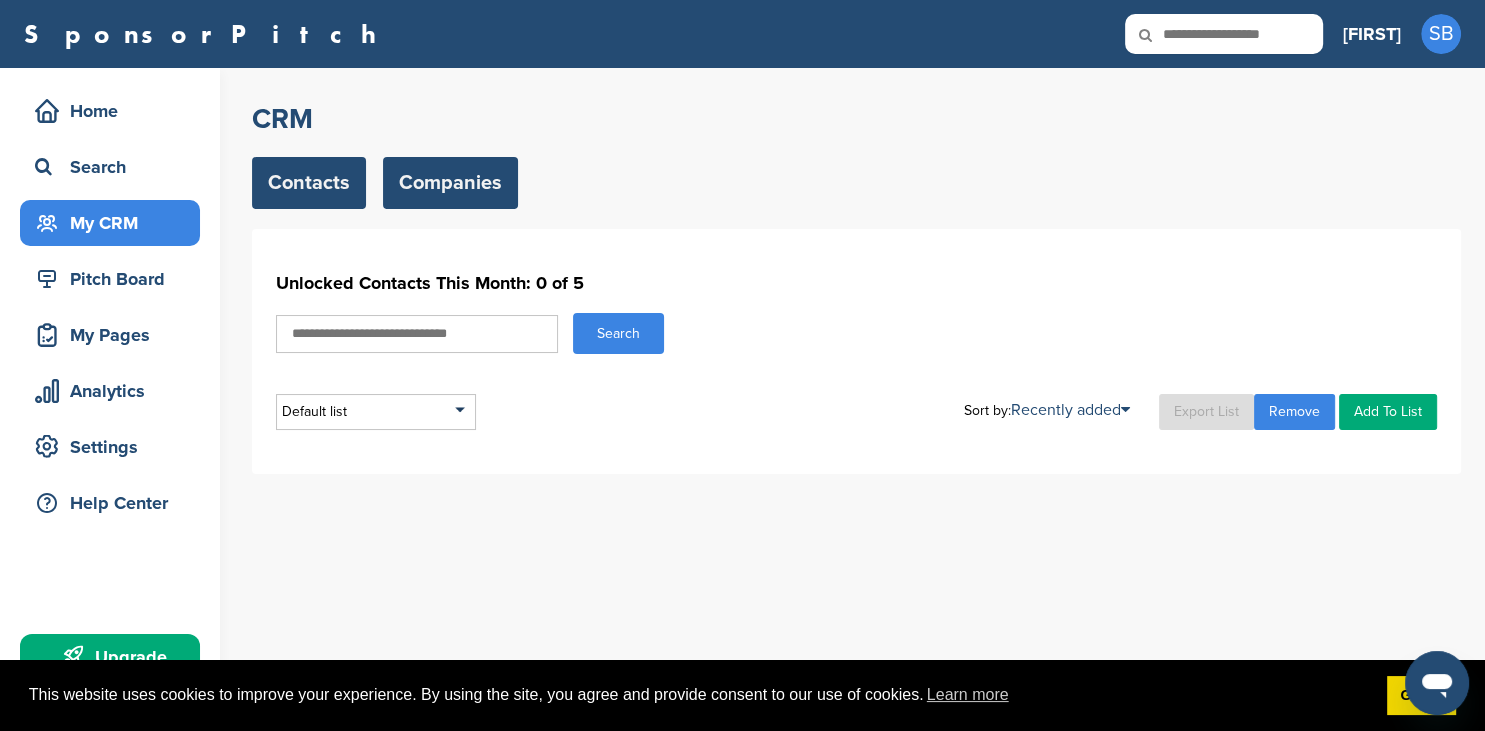 click on "Companies" at bounding box center [450, 183] 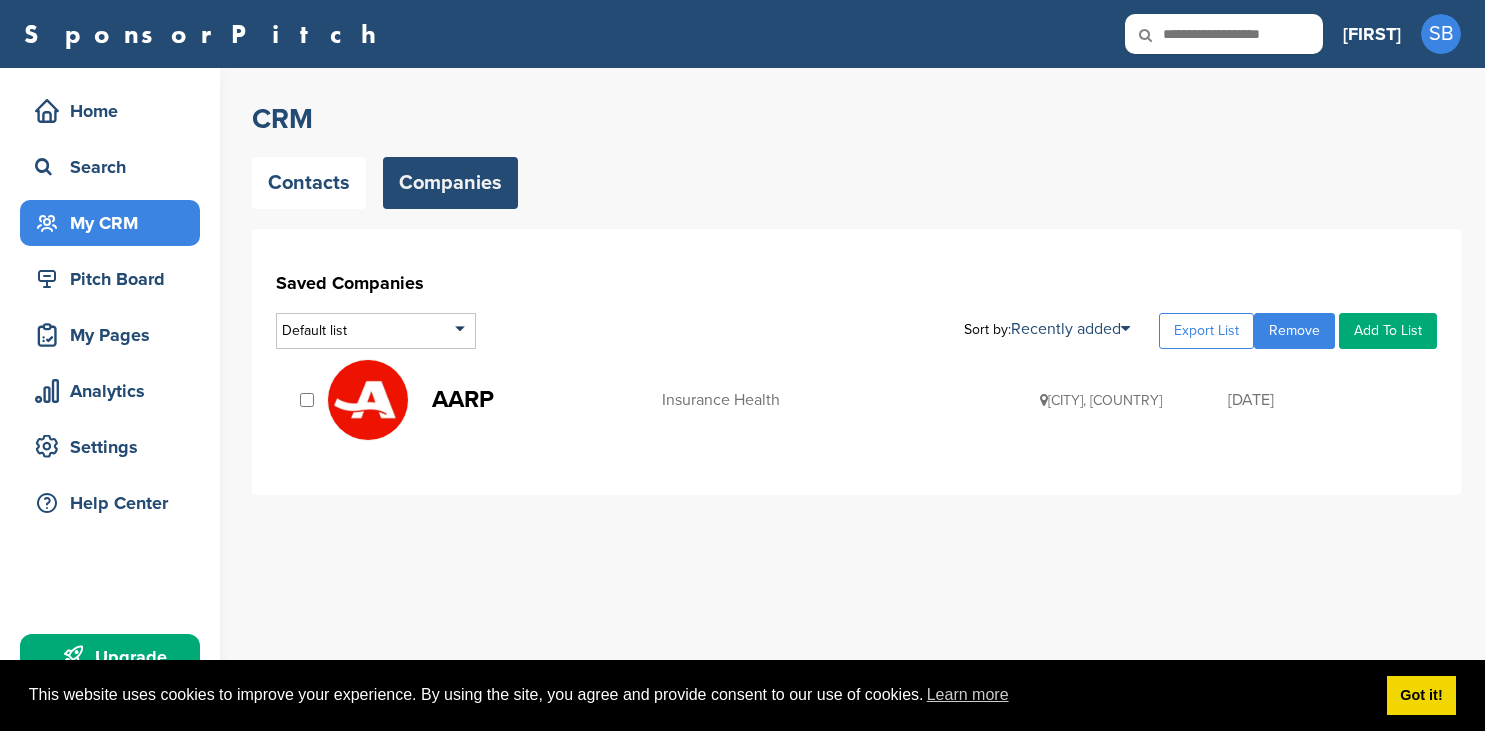 scroll, scrollTop: 0, scrollLeft: 0, axis: both 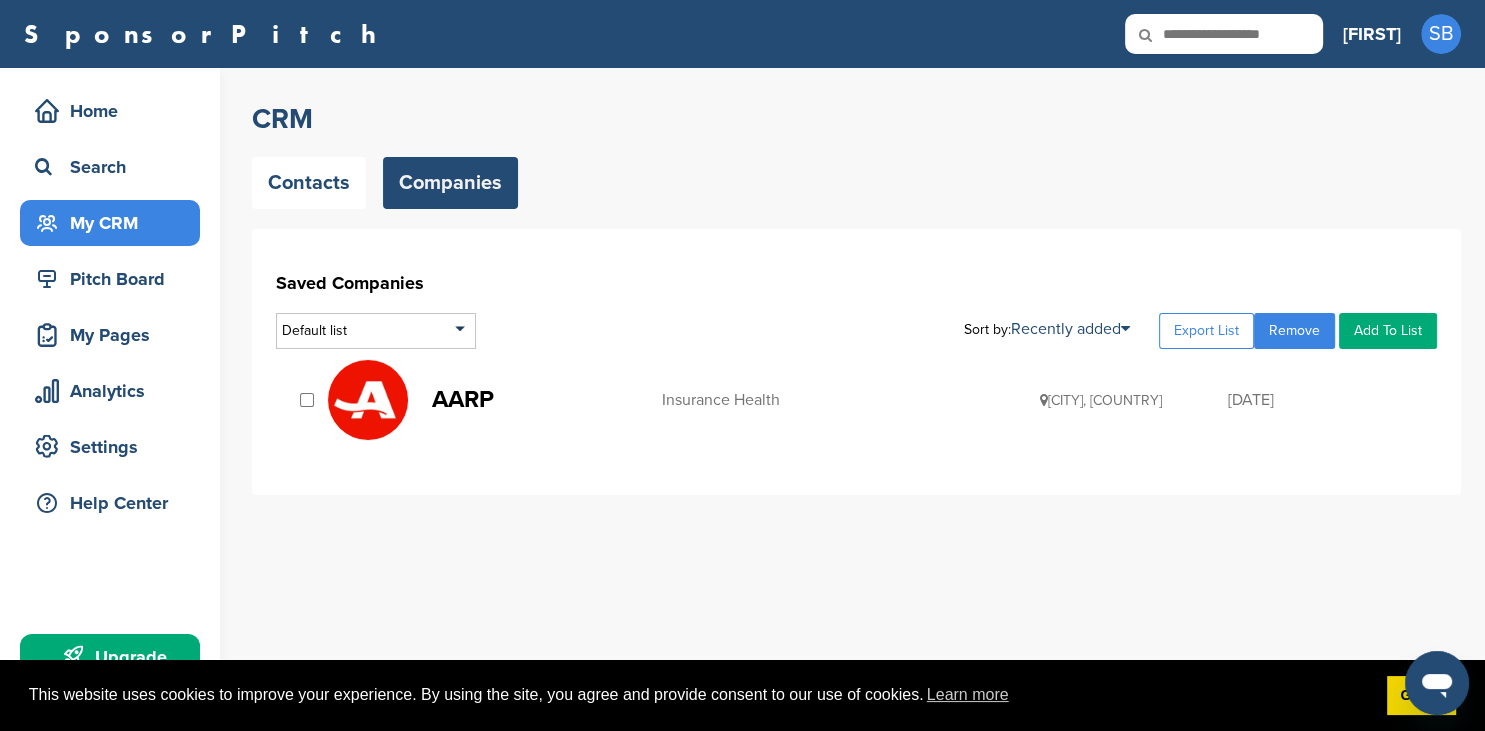 click at bounding box center (1224, 34) 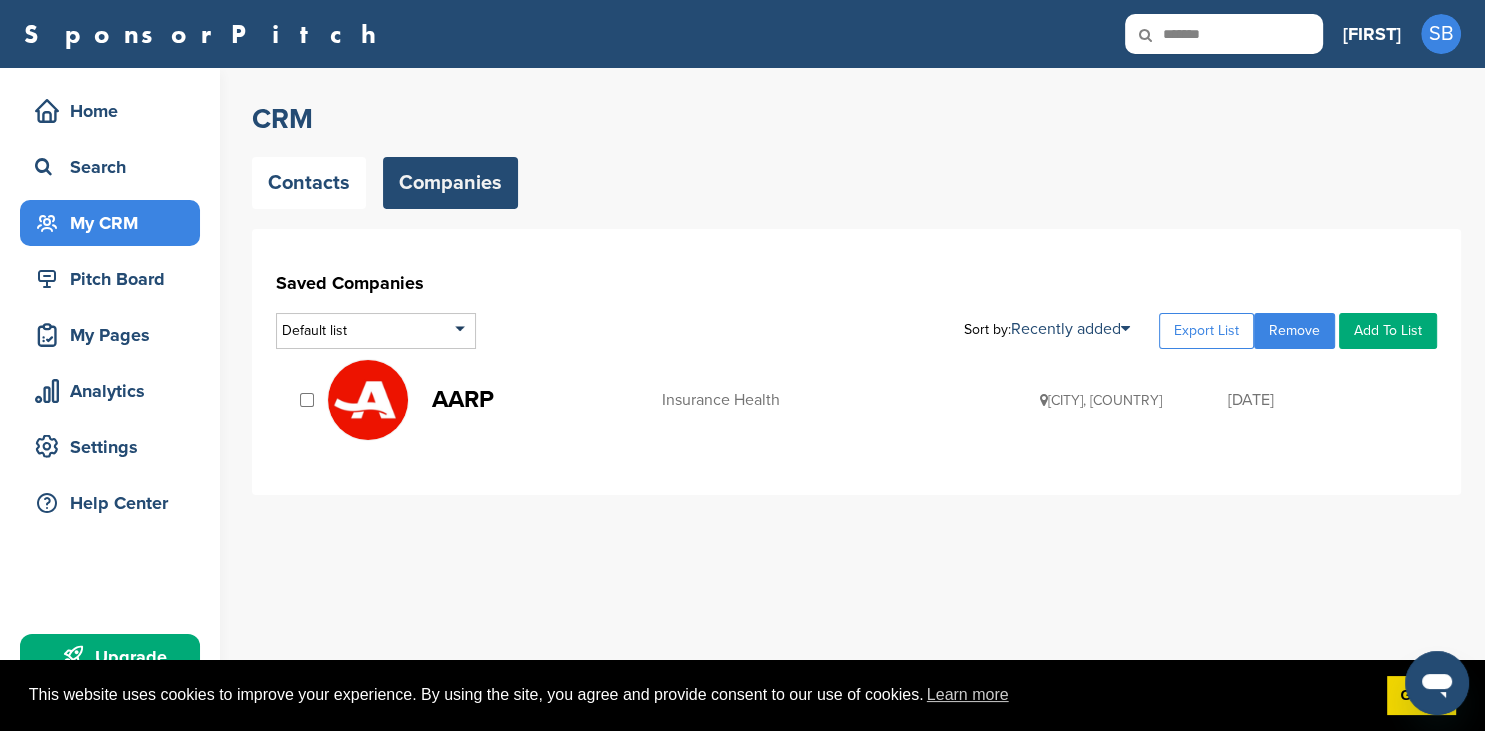 type on "*******" 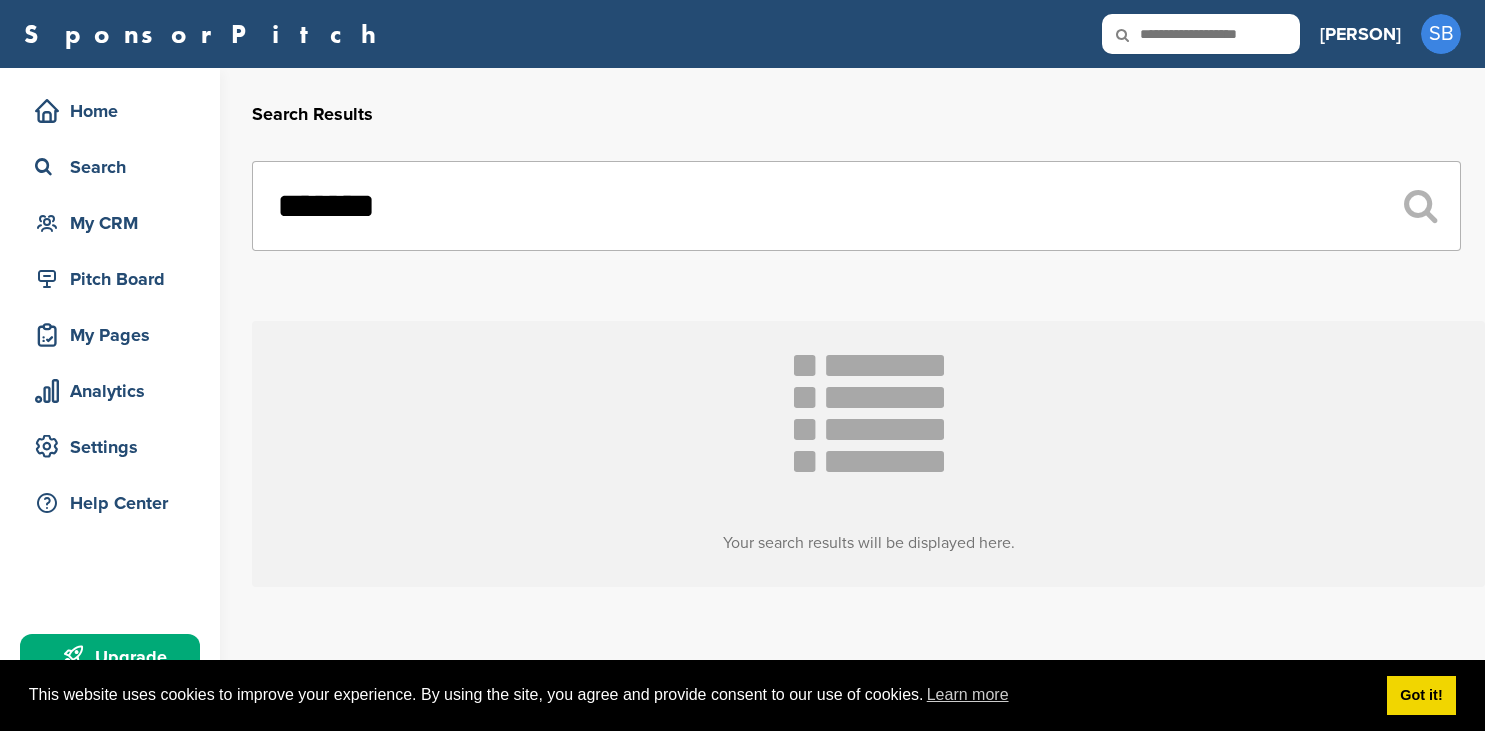 scroll, scrollTop: 0, scrollLeft: 0, axis: both 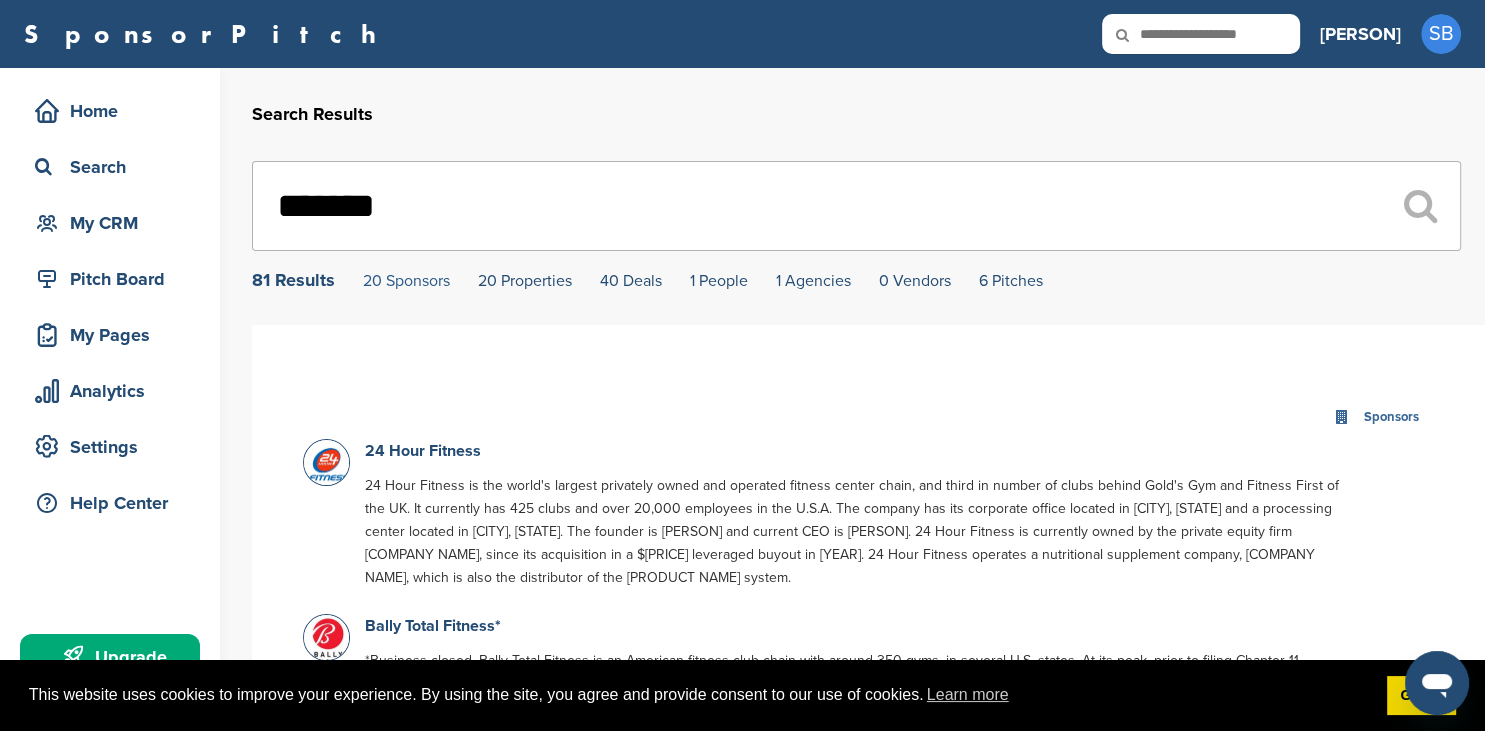 click on "20 Sponsors" at bounding box center (406, 281) 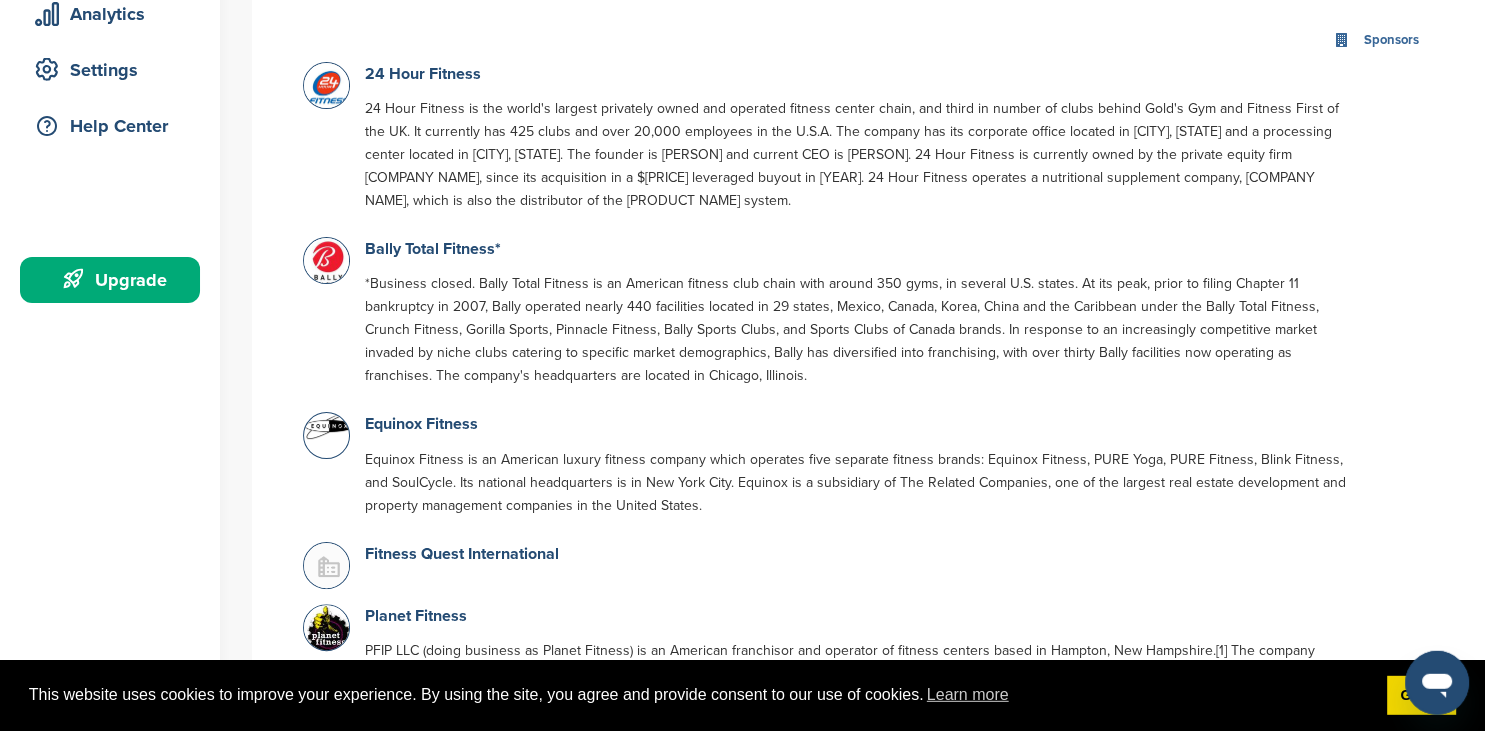 scroll, scrollTop: 378, scrollLeft: 0, axis: vertical 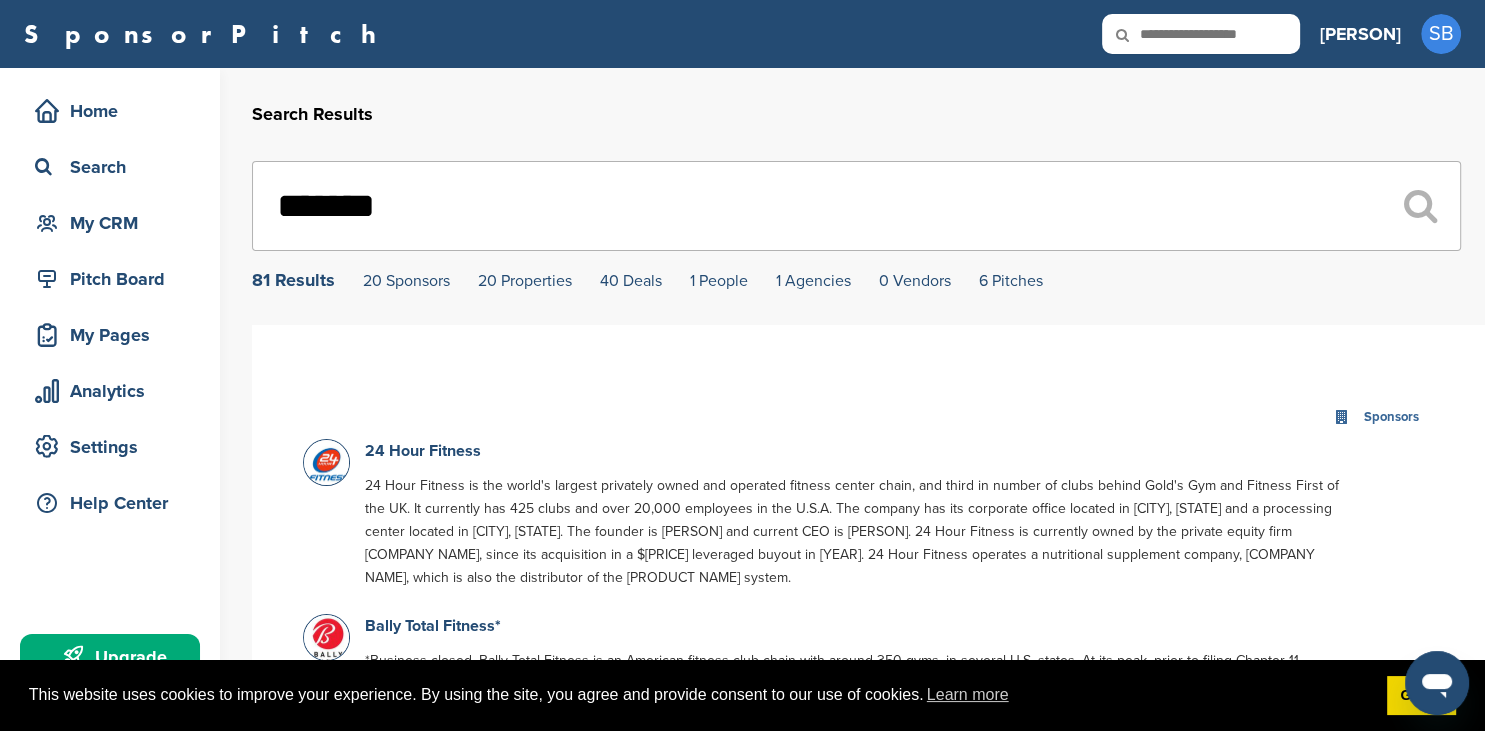 click at bounding box center (1201, 34) 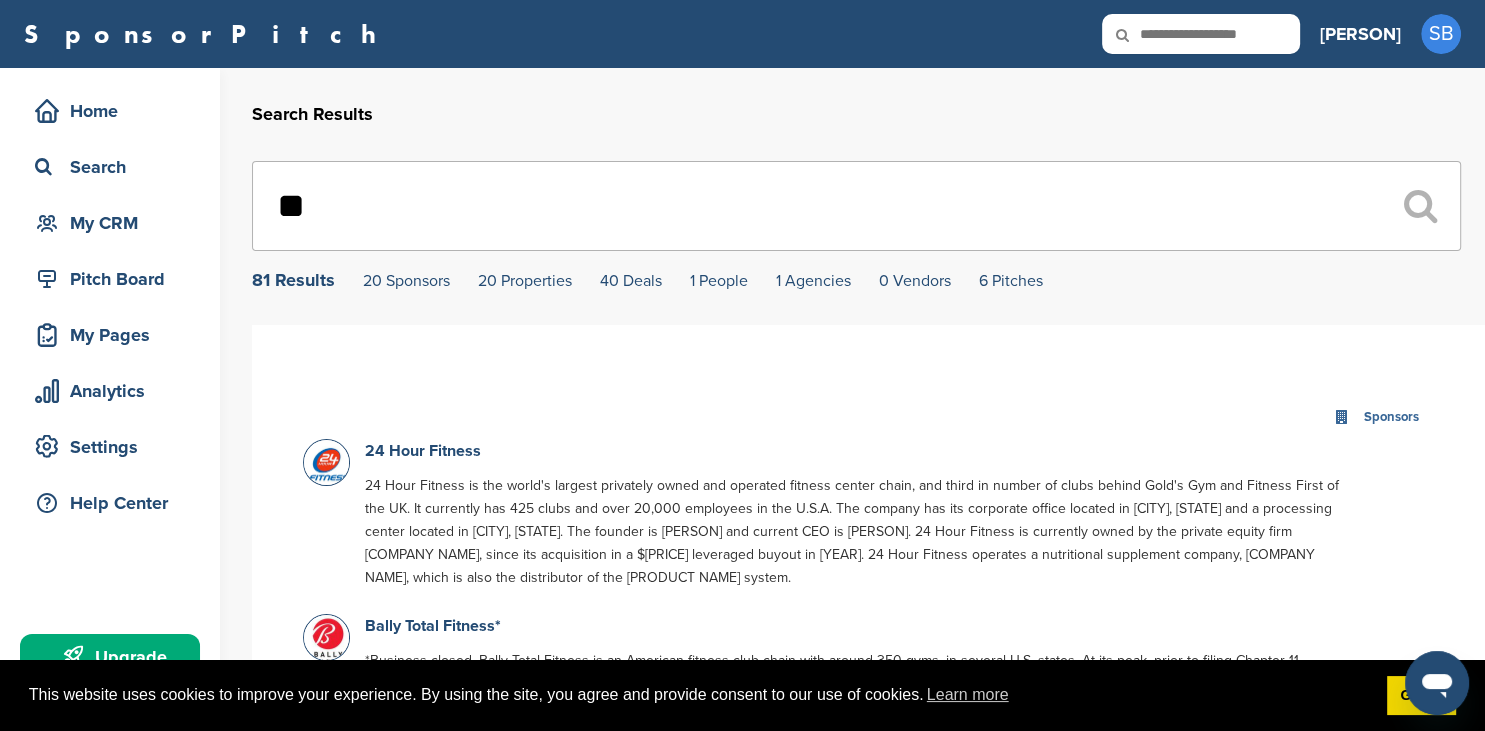 type on "*" 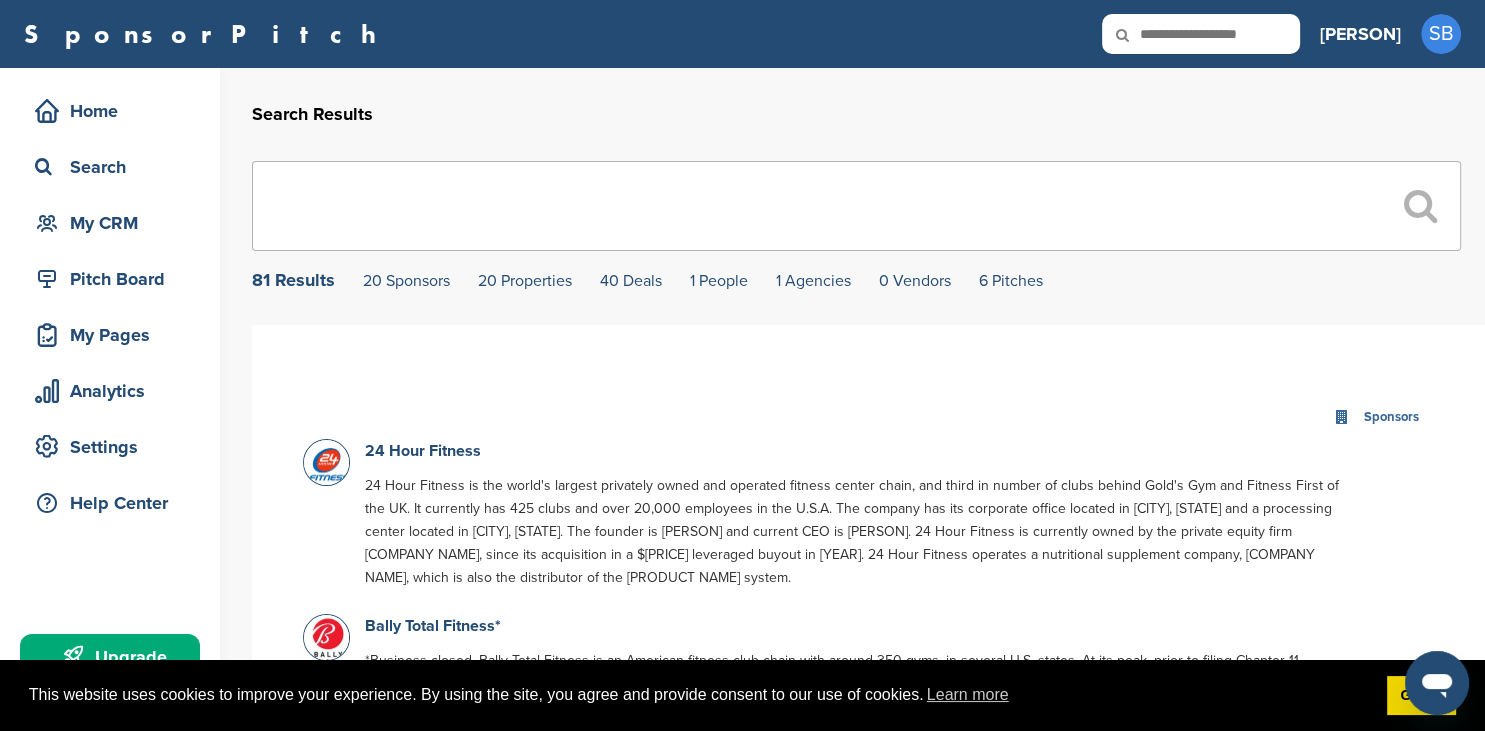 type 